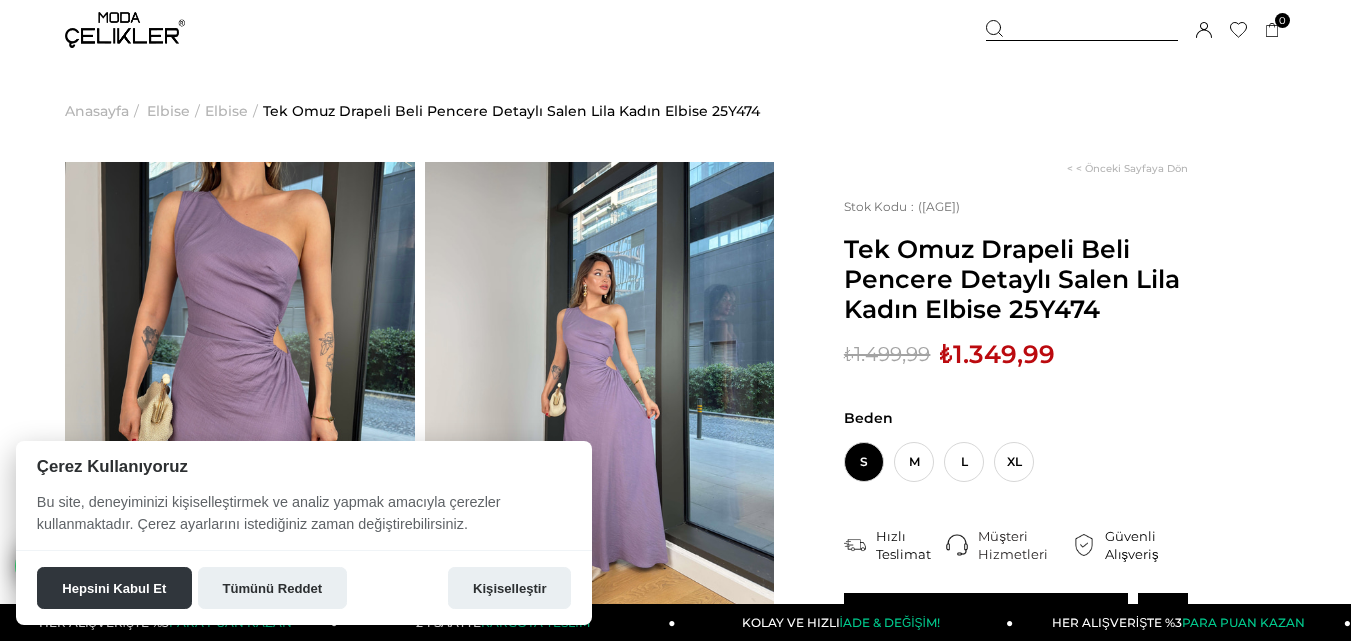 scroll, scrollTop: 0, scrollLeft: 0, axis: both 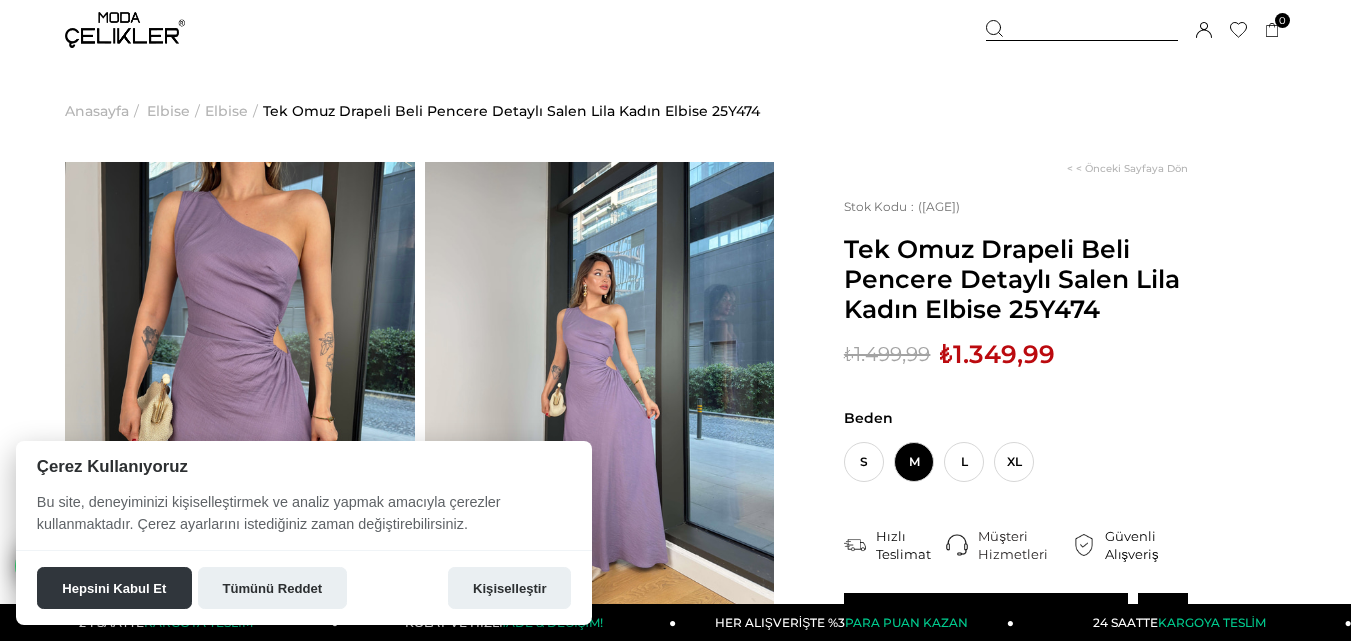 drag, startPoint x: 244, startPoint y: 583, endPoint x: 569, endPoint y: 626, distance: 327.83228 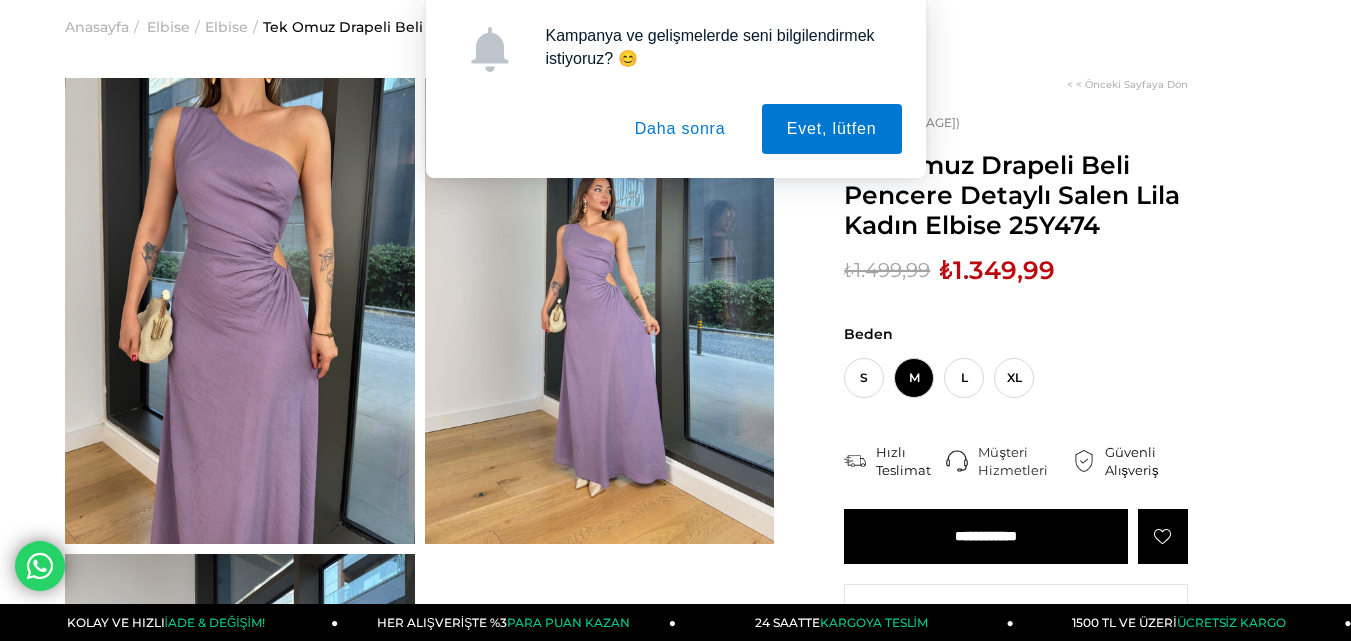 scroll, scrollTop: 340, scrollLeft: 0, axis: vertical 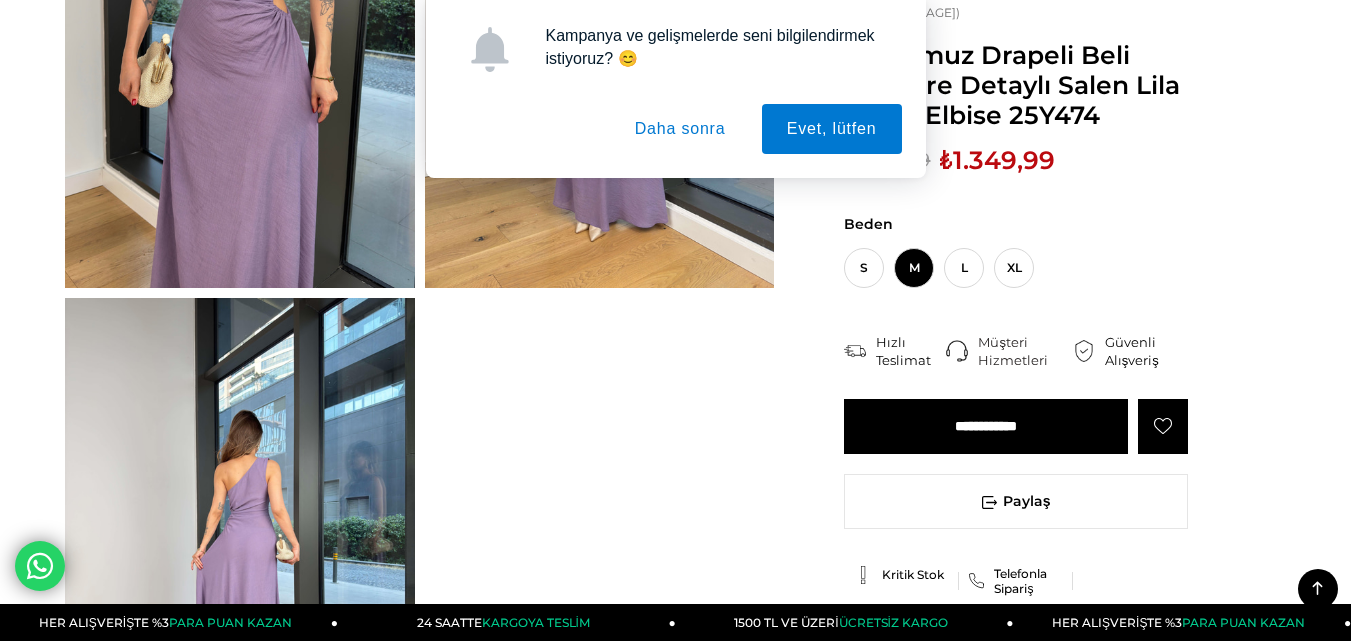click on "Daha sonra" at bounding box center (680, 129) 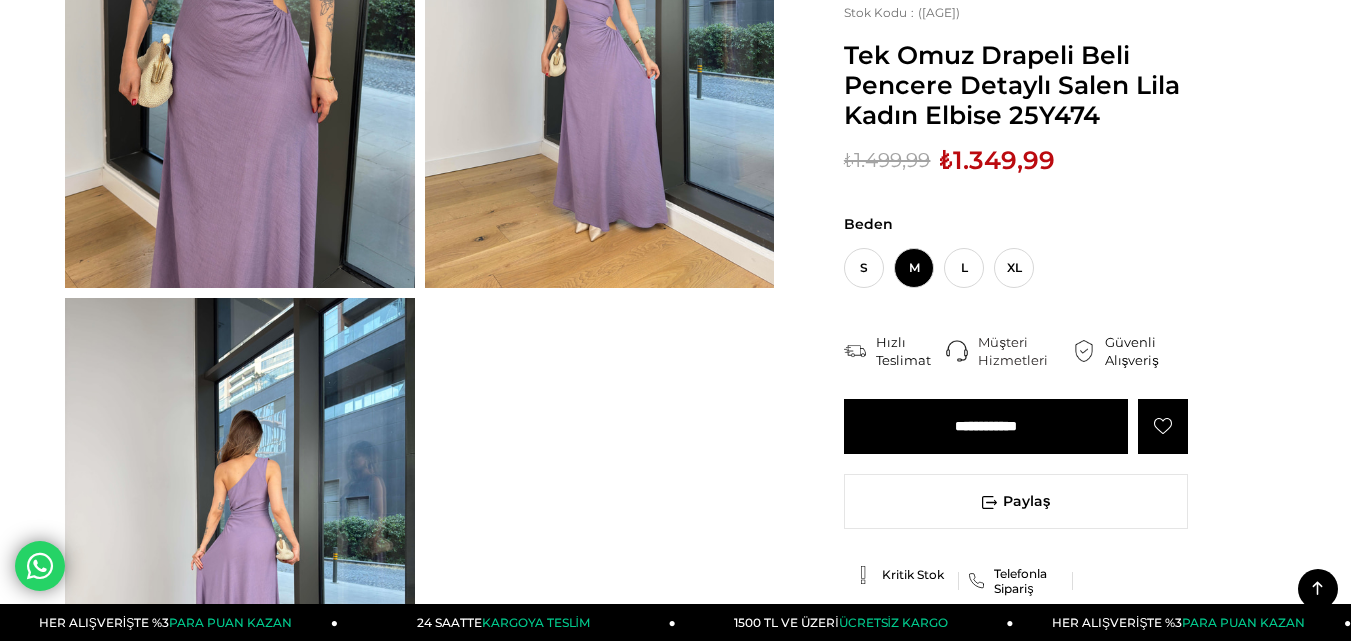 click on "**********" at bounding box center (986, 426) 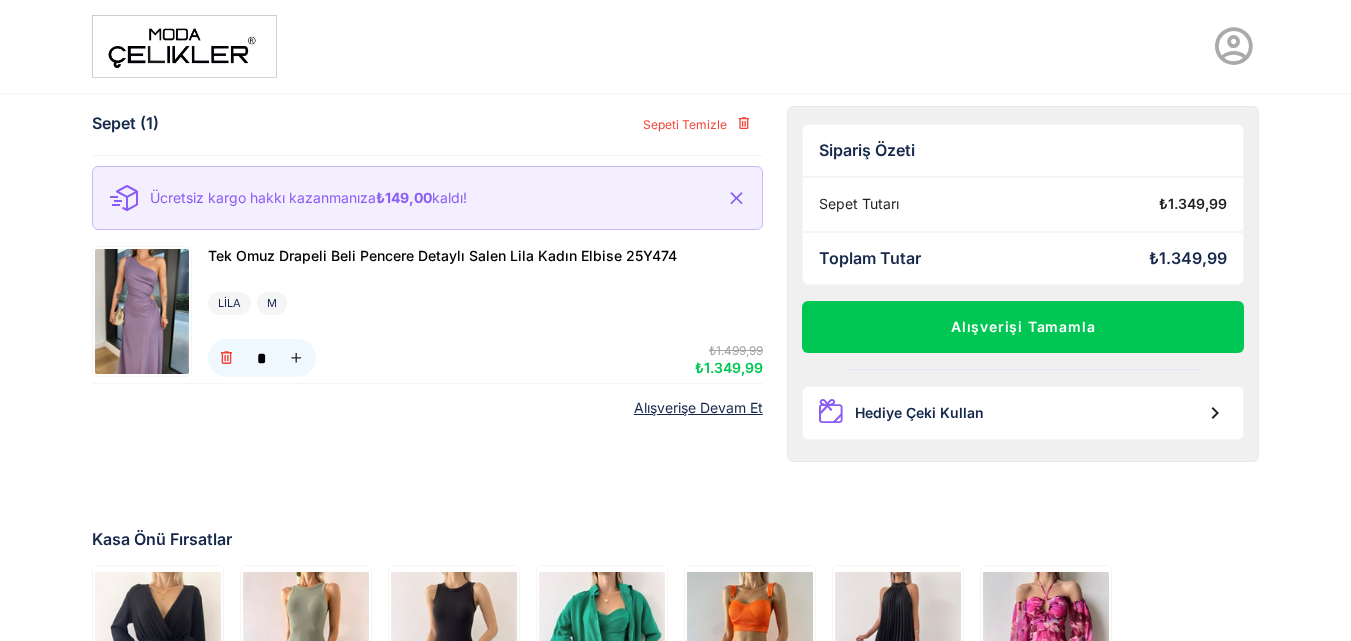 scroll, scrollTop: 0, scrollLeft: 0, axis: both 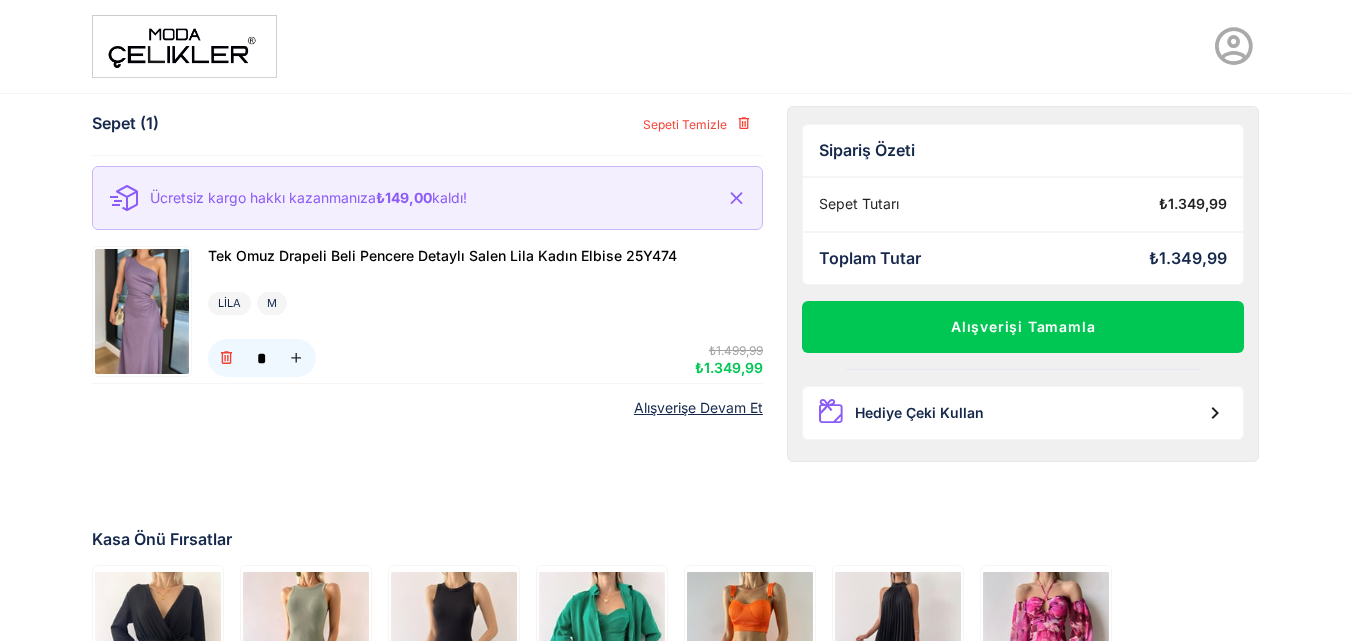 click on "Alışverişe Devam Et" at bounding box center [698, 408] 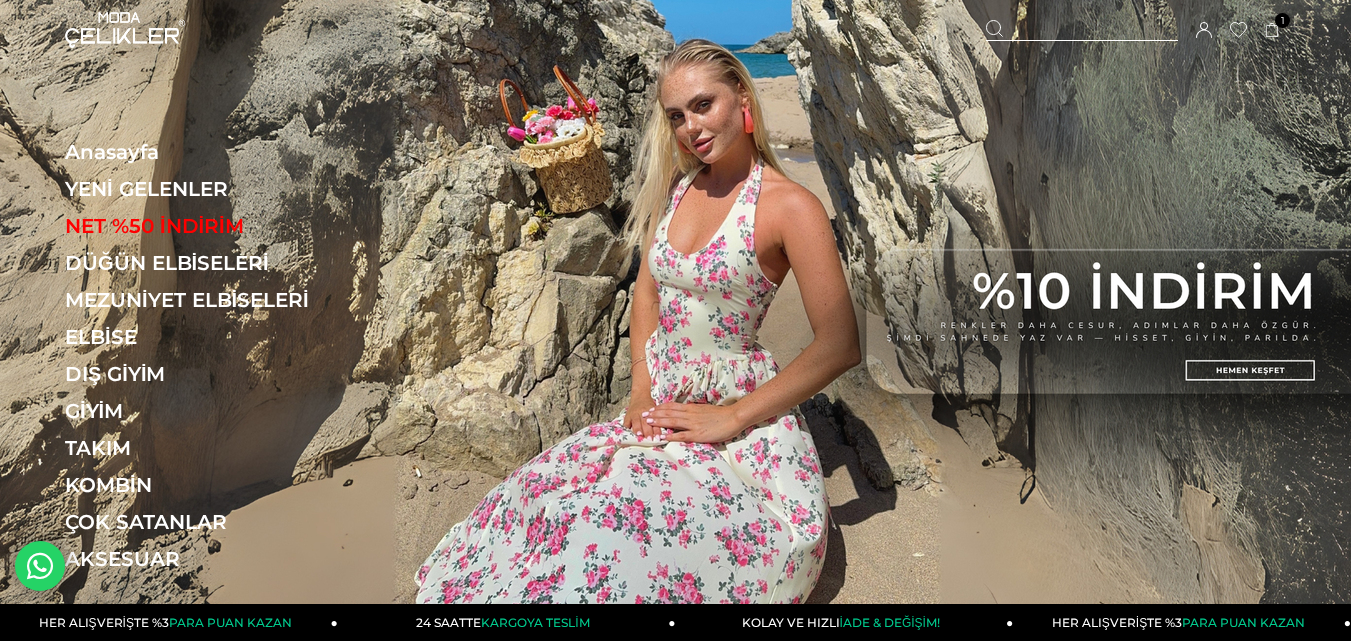 scroll, scrollTop: 0, scrollLeft: 0, axis: both 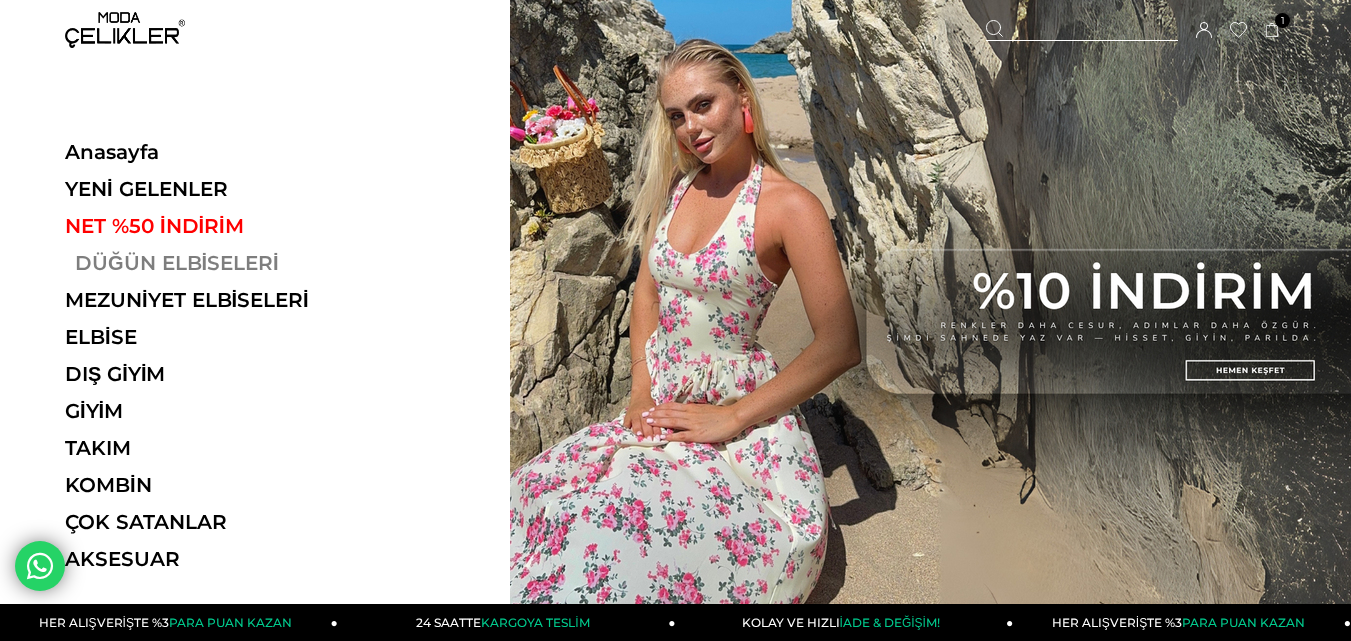 click on "DÜĞÜN ELBİSELERİ" at bounding box center [202, 263] 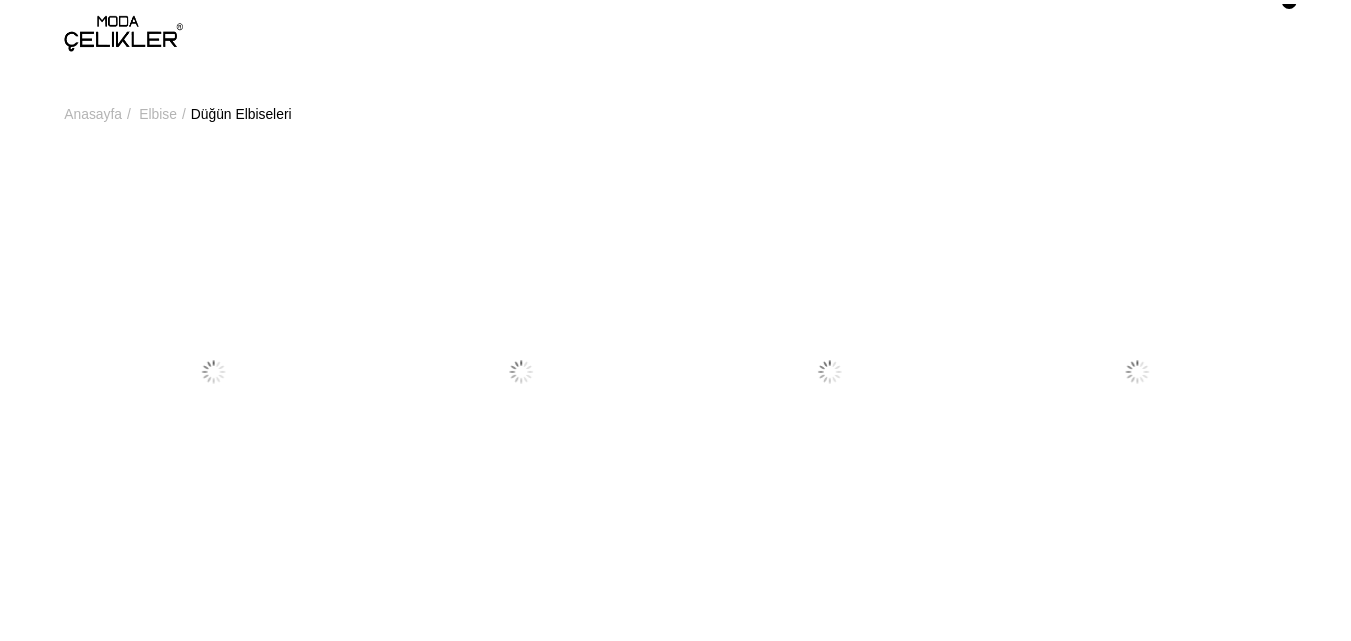 scroll, scrollTop: 0, scrollLeft: 0, axis: both 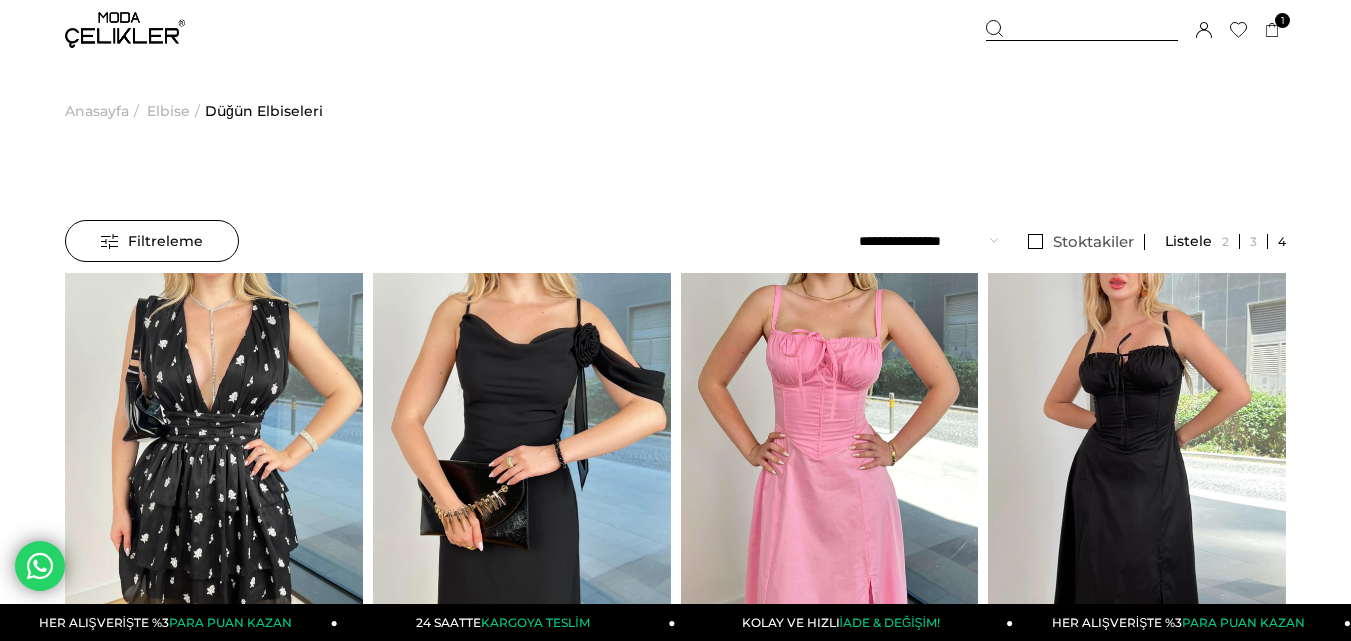 click on "Filtreleme" at bounding box center [152, 241] 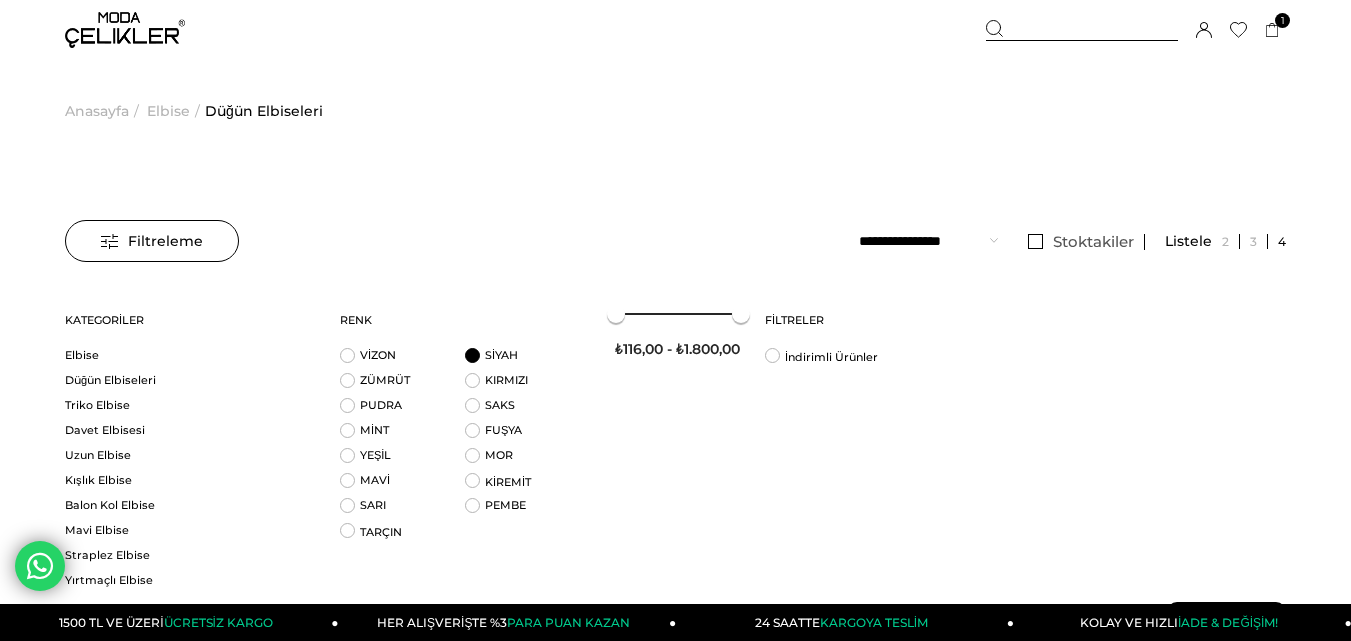 click on "SİYAH" at bounding box center [527, 360] 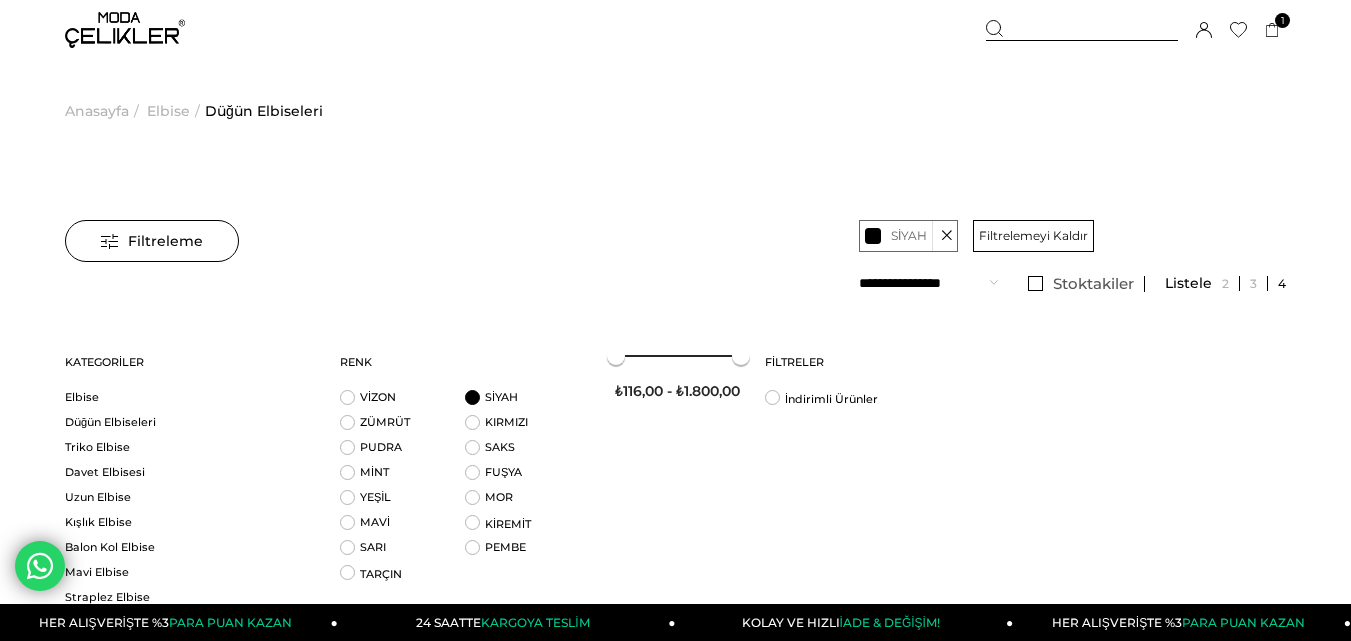 click on "Filtreleme" at bounding box center [152, 241] 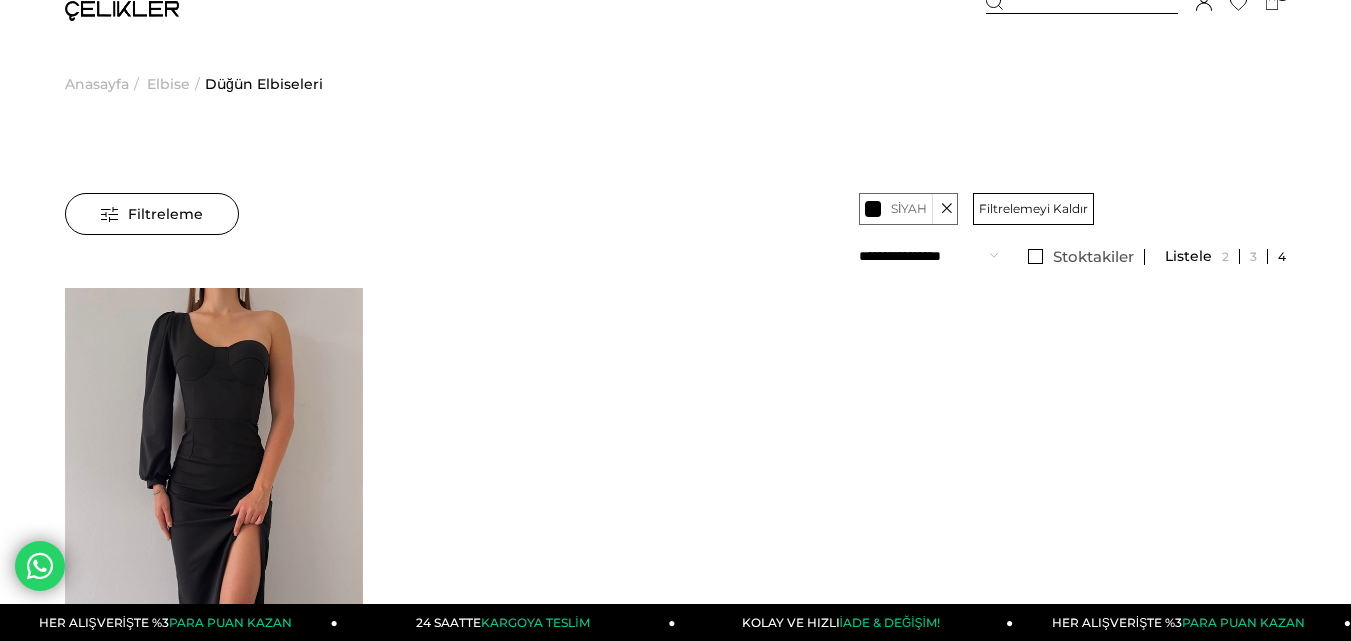 scroll, scrollTop: 0, scrollLeft: 0, axis: both 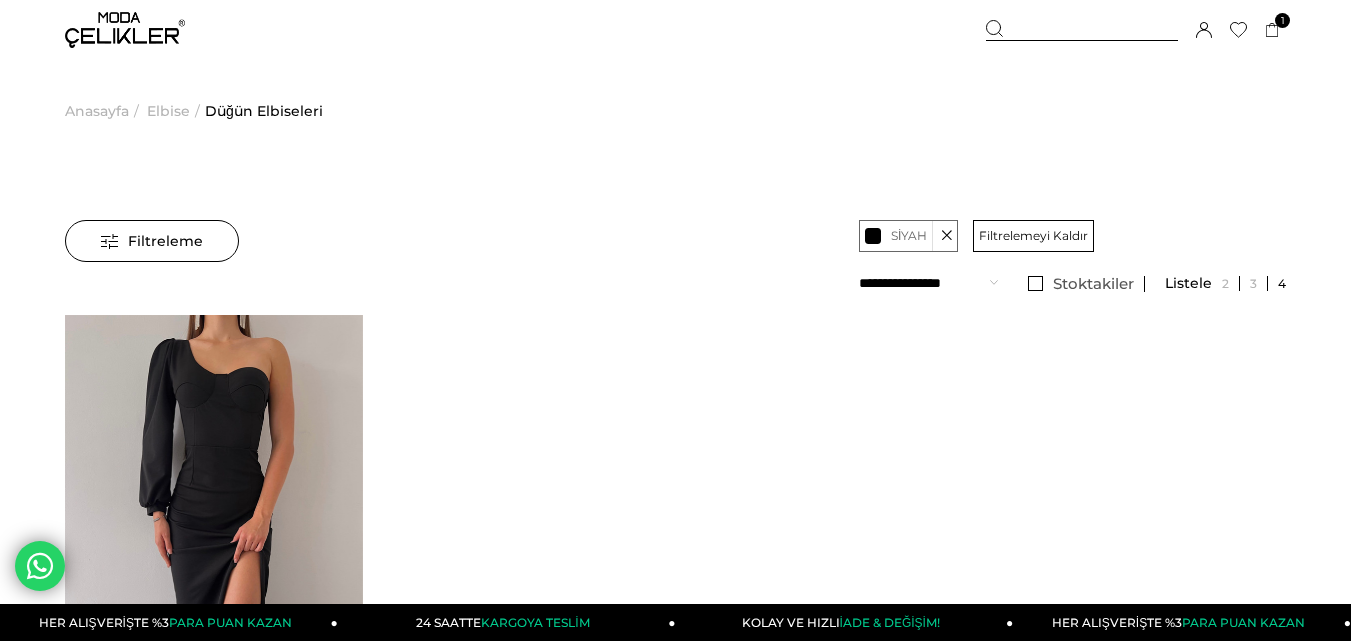 click on "Filtrelemeyi Kaldır" at bounding box center (1033, 236) 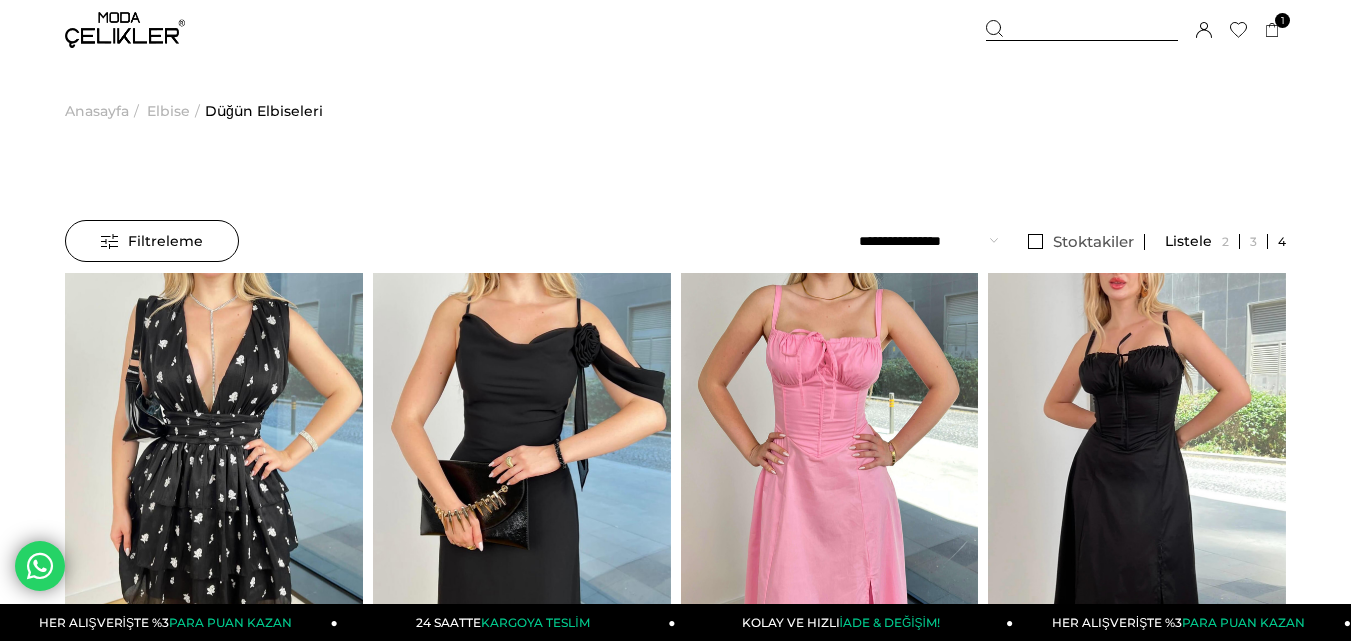 click on "Sepetim
1
Ürün
₺1.349,99
Tek Omuz Drapeli Beli Pencere Detaylı Salen Lila Kadın Elbise 25Y474 LİLA
x 1
Adet
₺1.349,99
Genel Toplam :
₺1.349,99
Sepetim
Sipariş Tamamla
Üye Girişi
Üye Ol
Google İle Bağlan" at bounding box center [1136, 30] 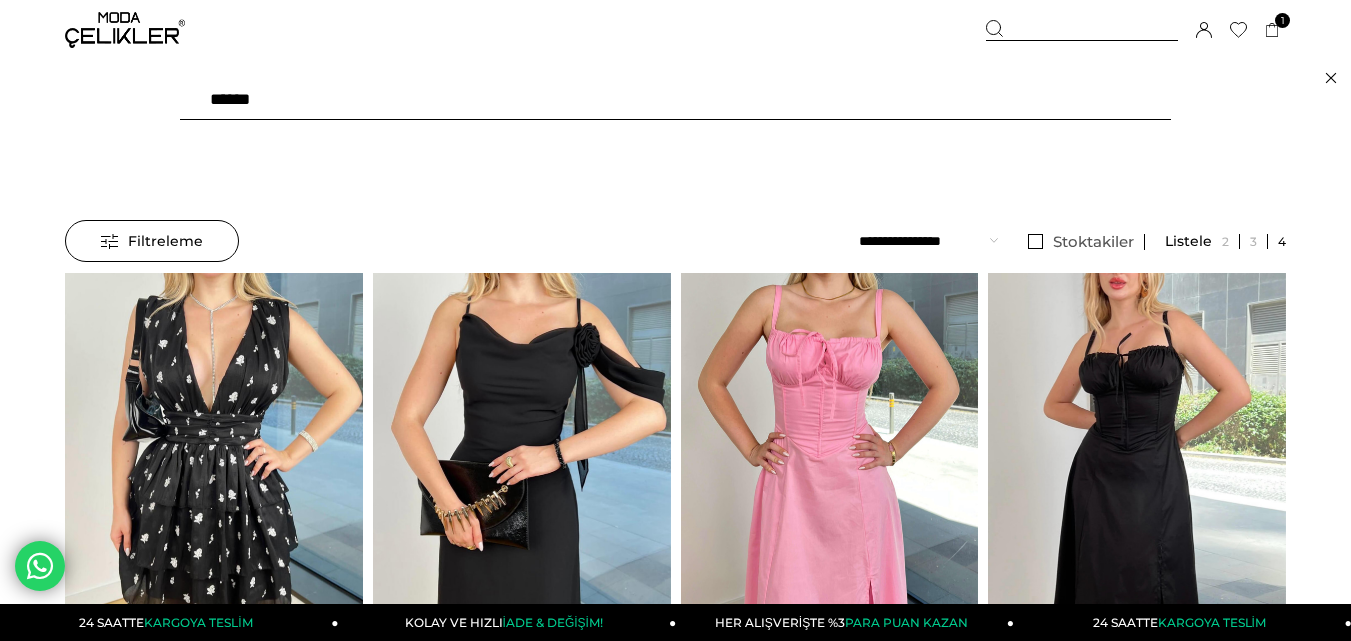 type on "*******" 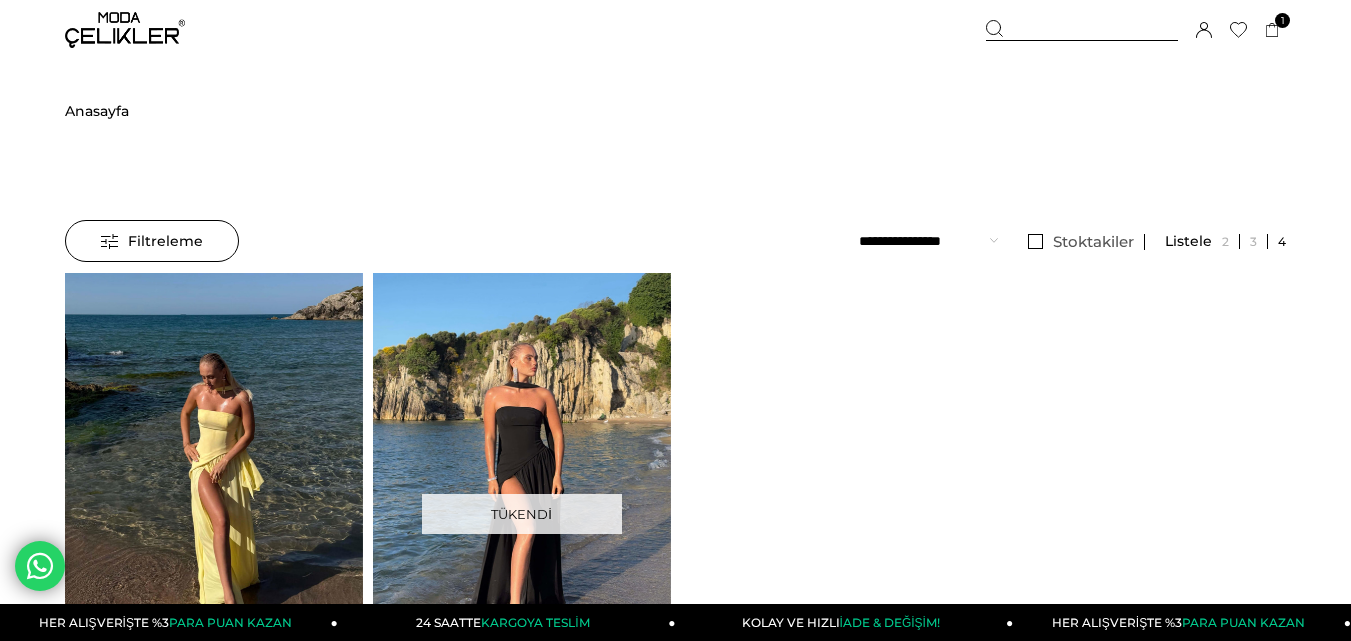 scroll, scrollTop: 0, scrollLeft: 0, axis: both 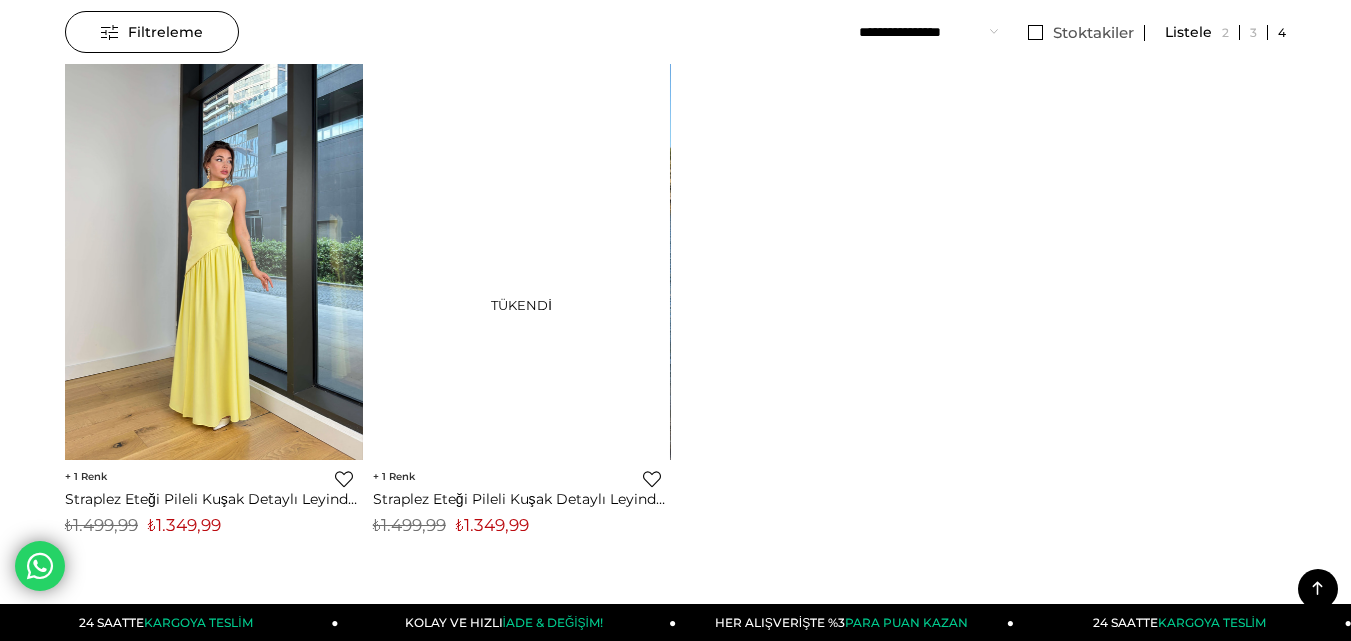 click at bounding box center [214, 262] 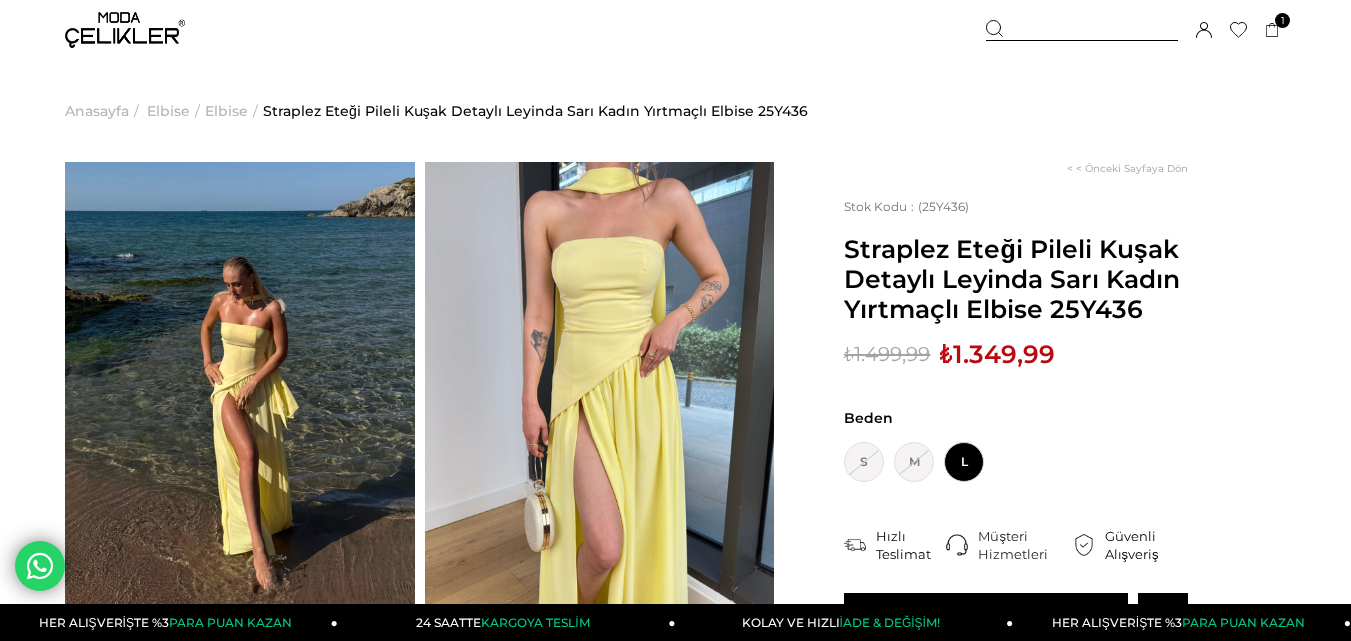 scroll, scrollTop: 0, scrollLeft: 0, axis: both 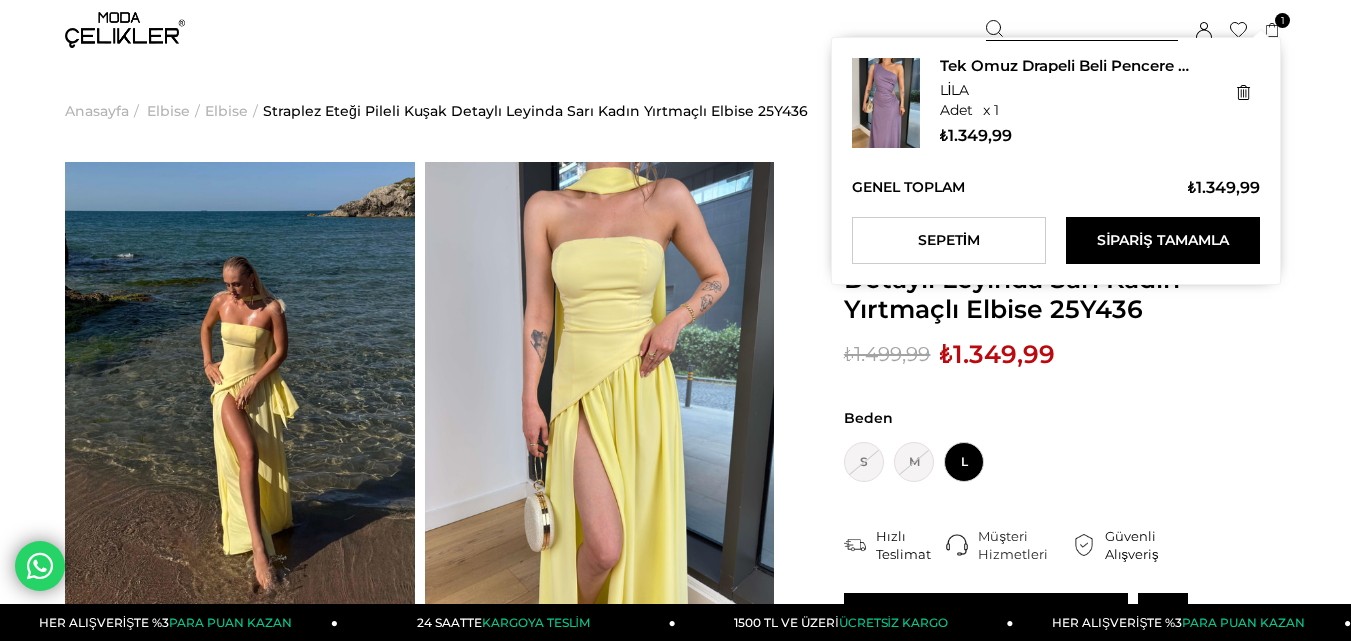 click 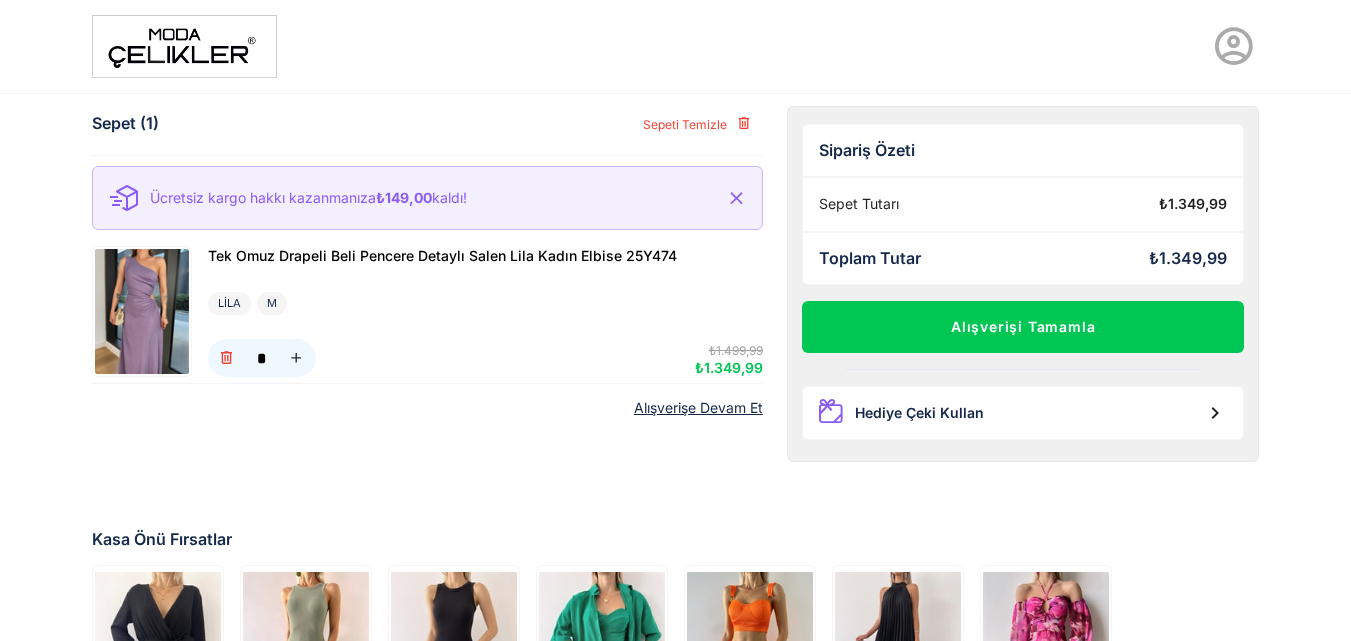 scroll, scrollTop: 0, scrollLeft: 0, axis: both 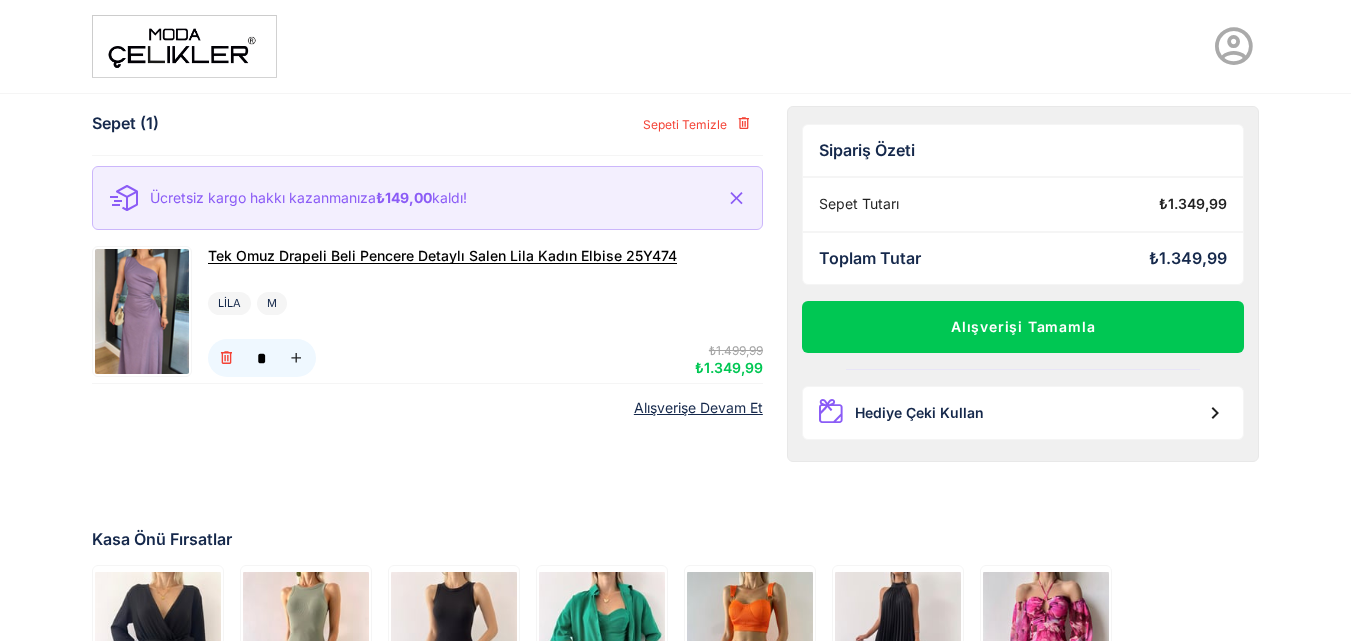 click on "Tek Omuz Drapeli Beli Pencere Detaylı Salen Lila Kadın Elbise 25Y474" at bounding box center (442, 255) 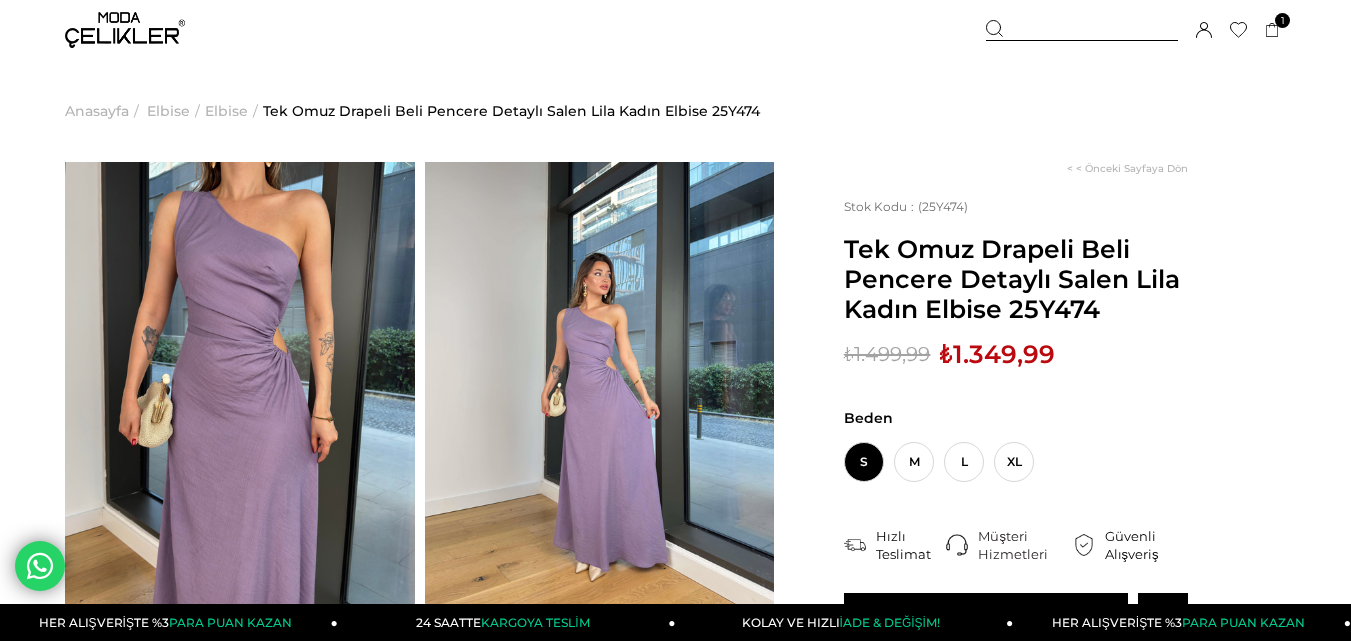 scroll, scrollTop: 0, scrollLeft: 0, axis: both 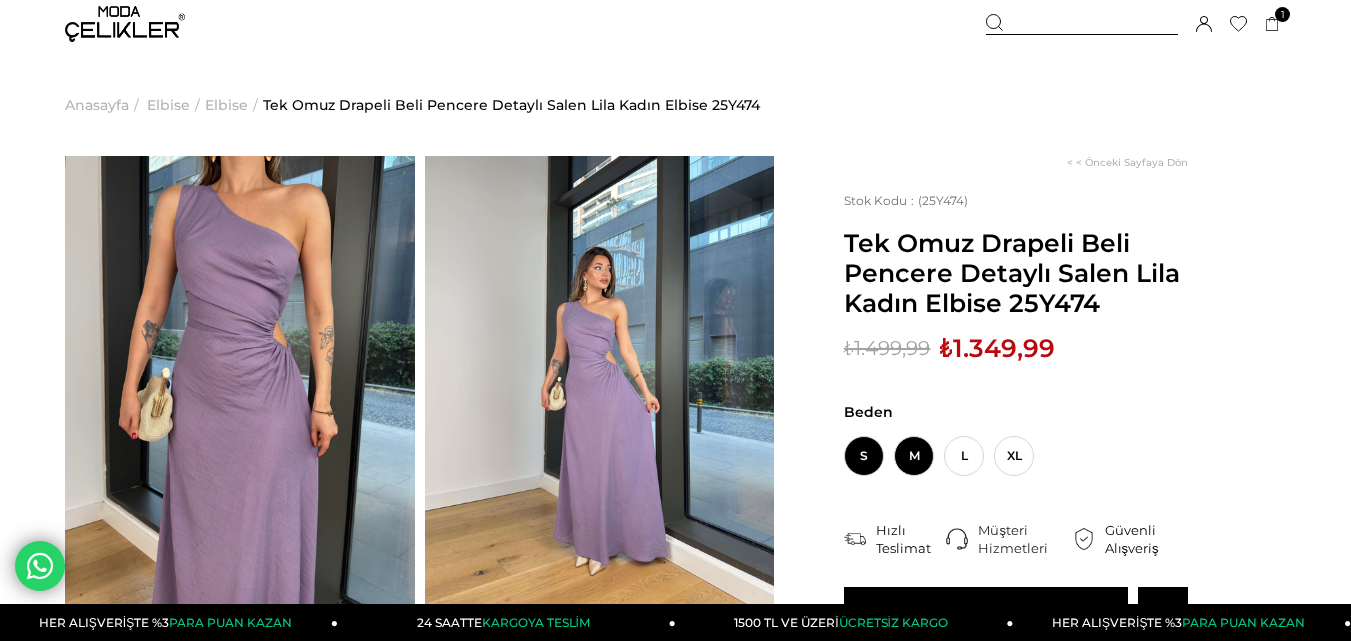 click on "M" at bounding box center [914, 456] 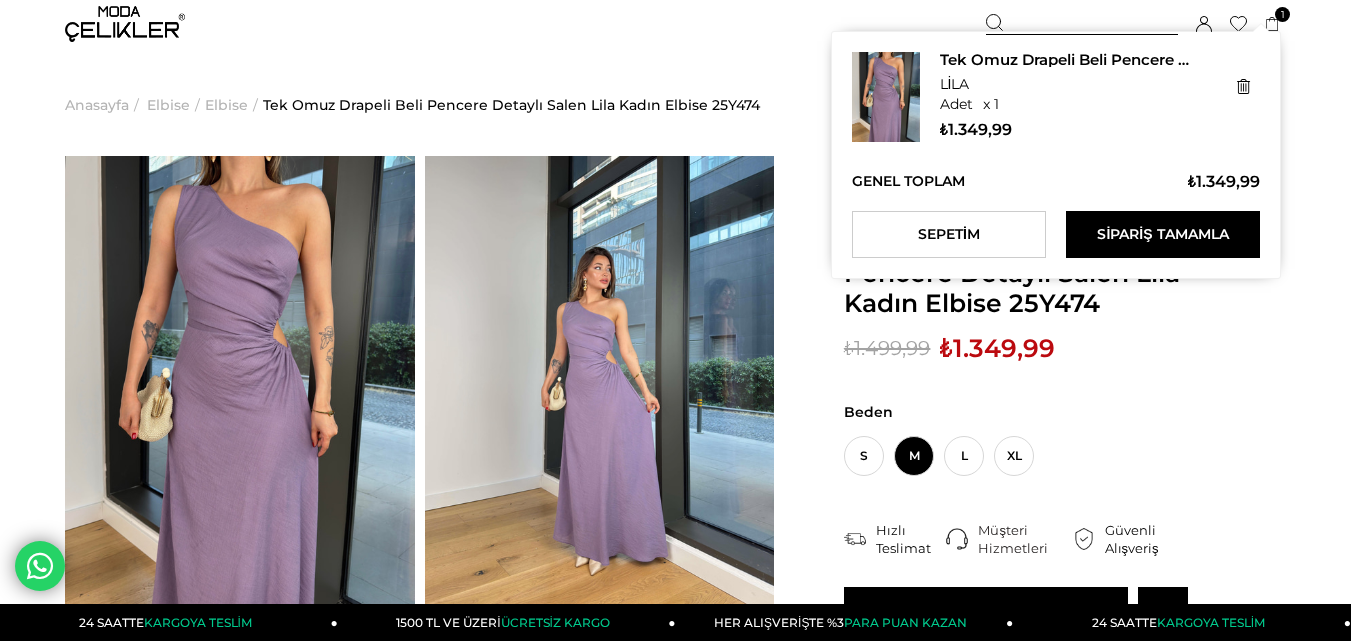 click on "1" at bounding box center (1282, 14) 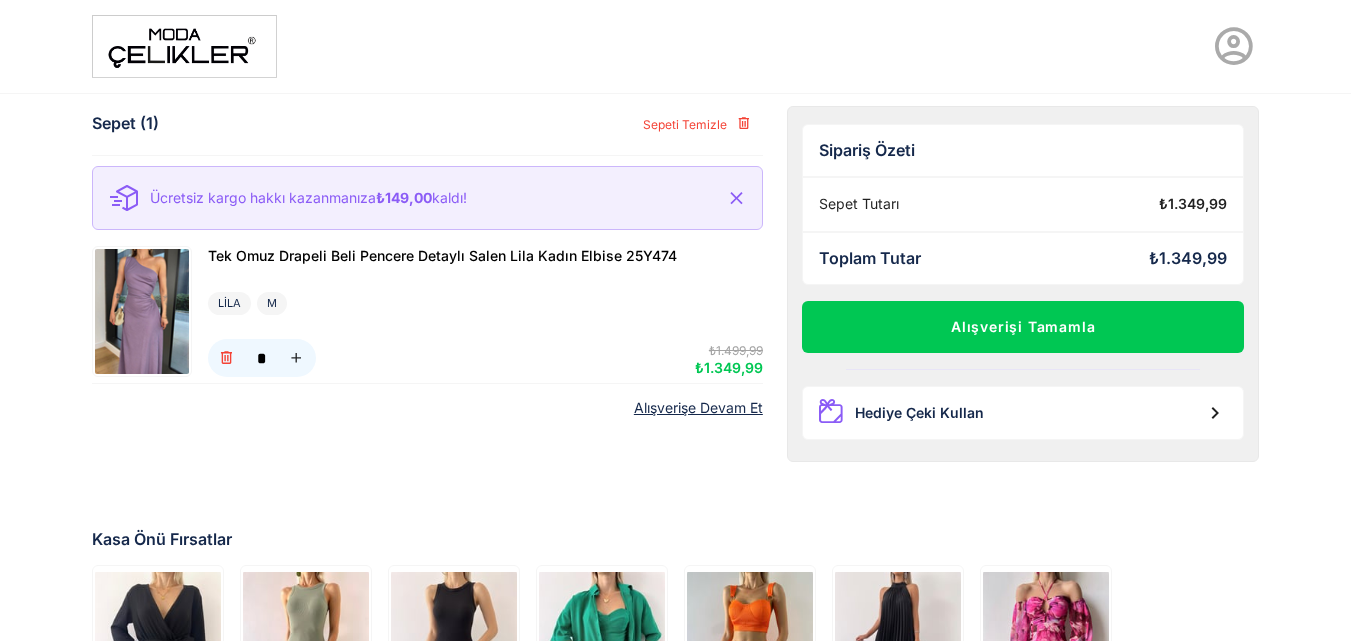 scroll, scrollTop: 0, scrollLeft: 0, axis: both 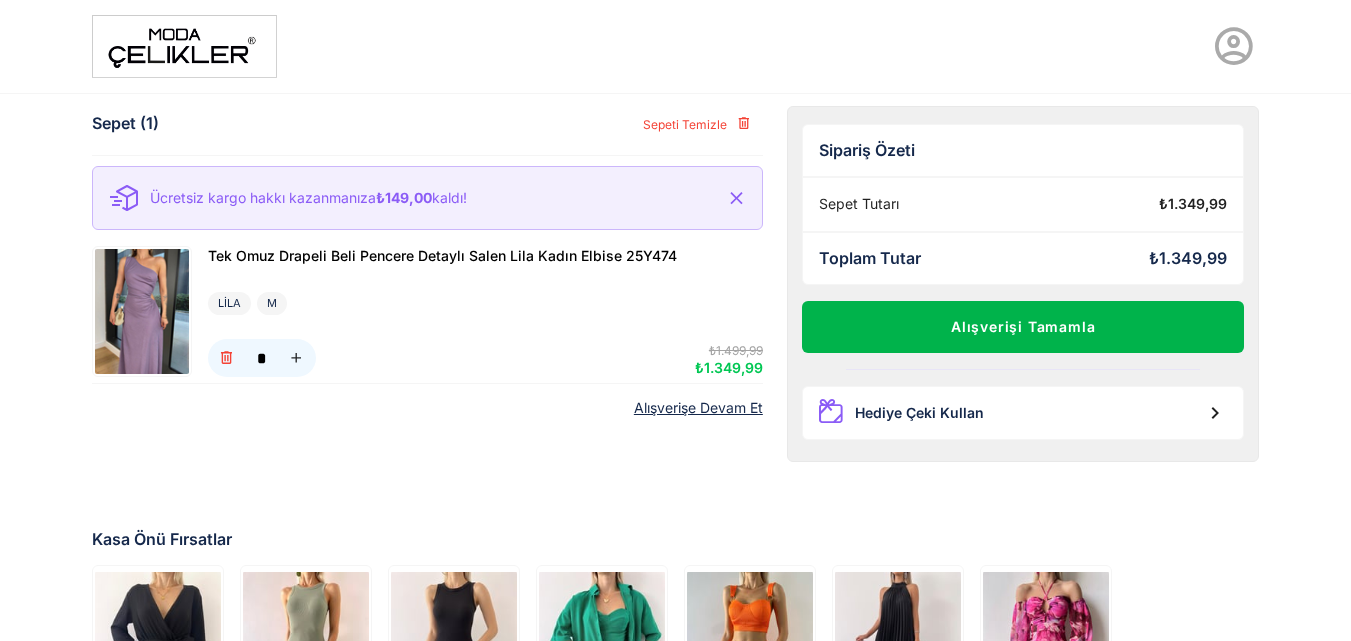 click on "Alışverişi Tamamla" at bounding box center [1023, 327] 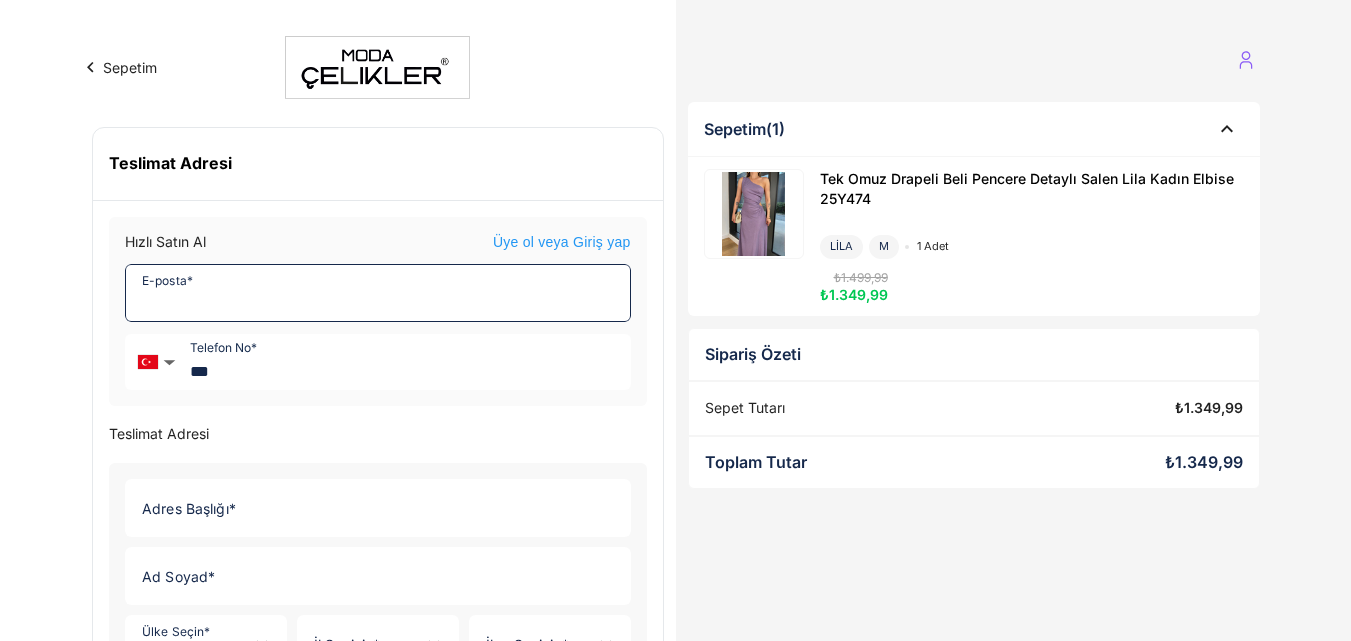 click on "E-posta *" 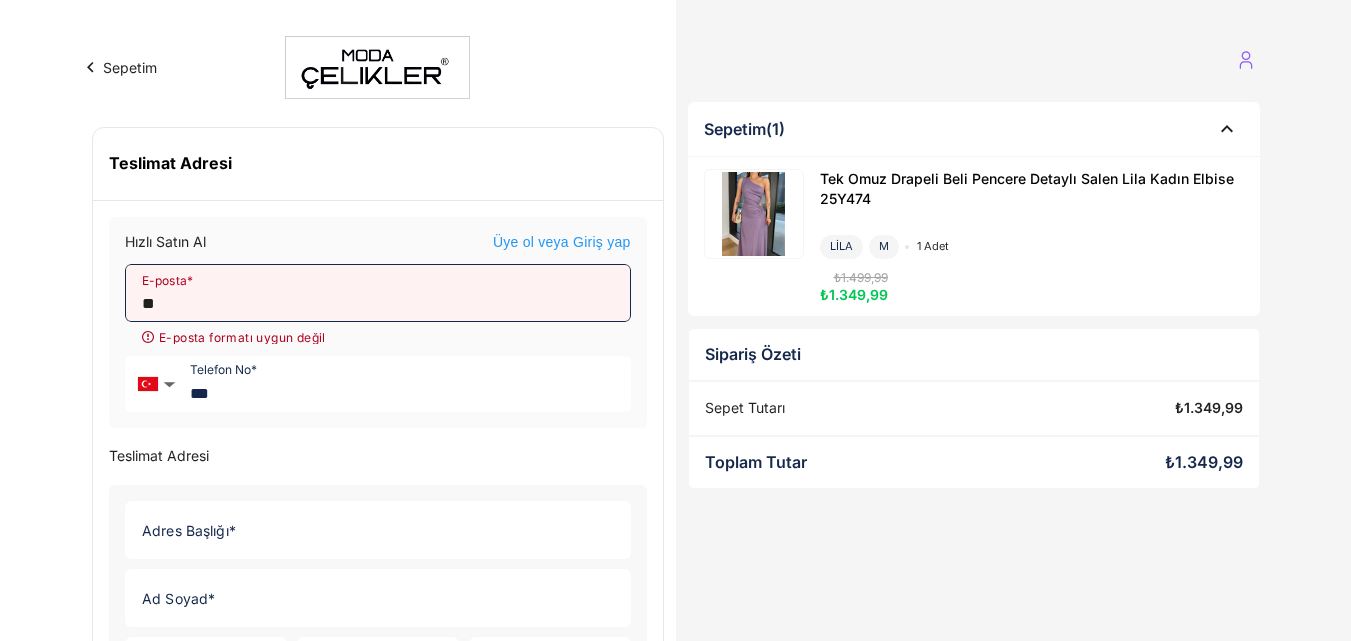 type on "*" 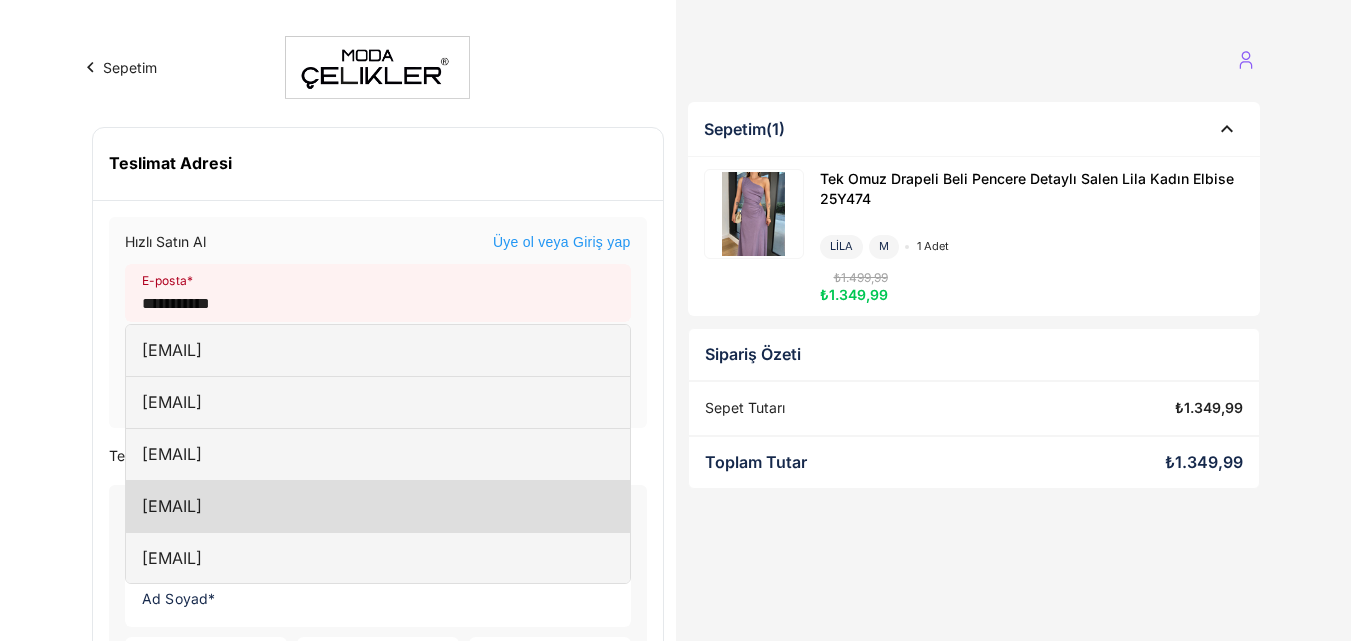 click on "muratcam26@hotmail.com" 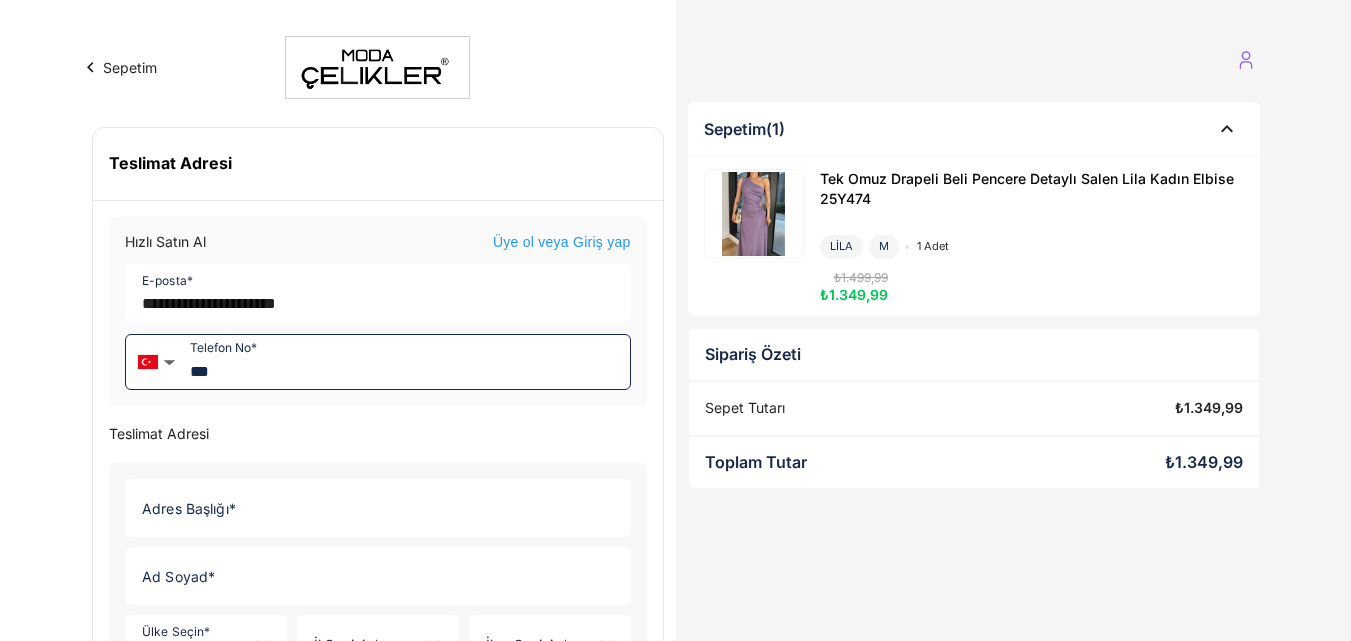 click on "***" at bounding box center [406, 362] 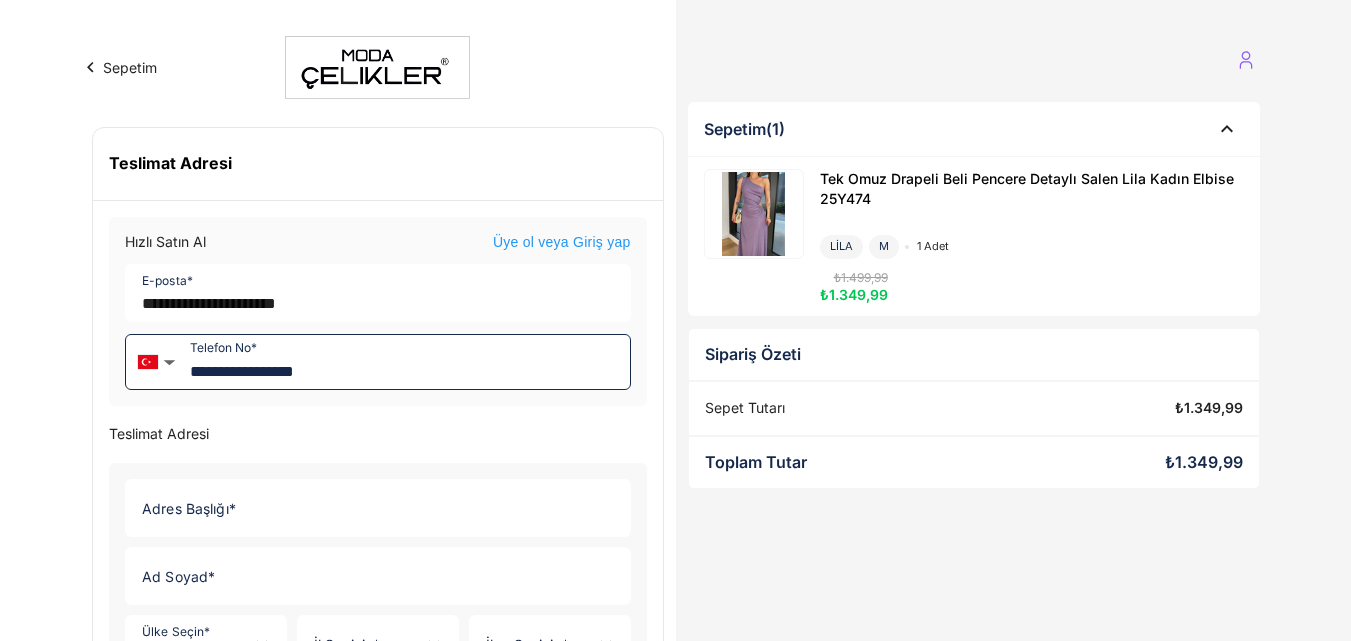 type on "**********" 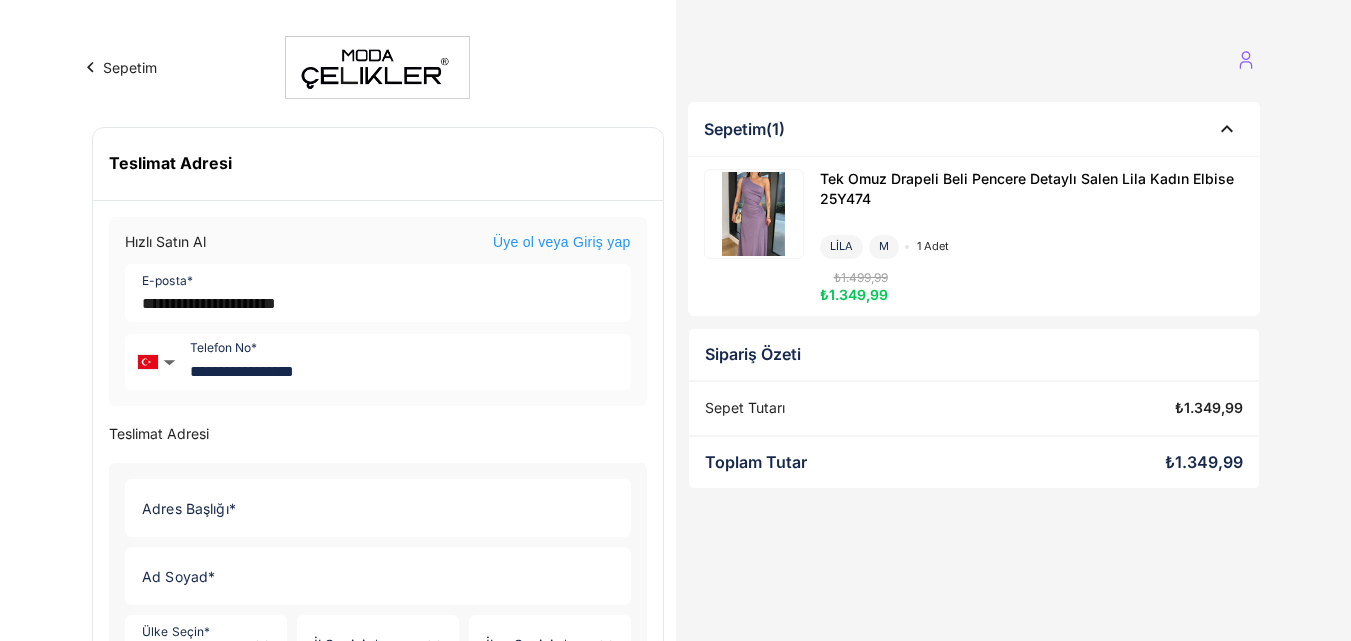 click on "Adres Başlığı *" 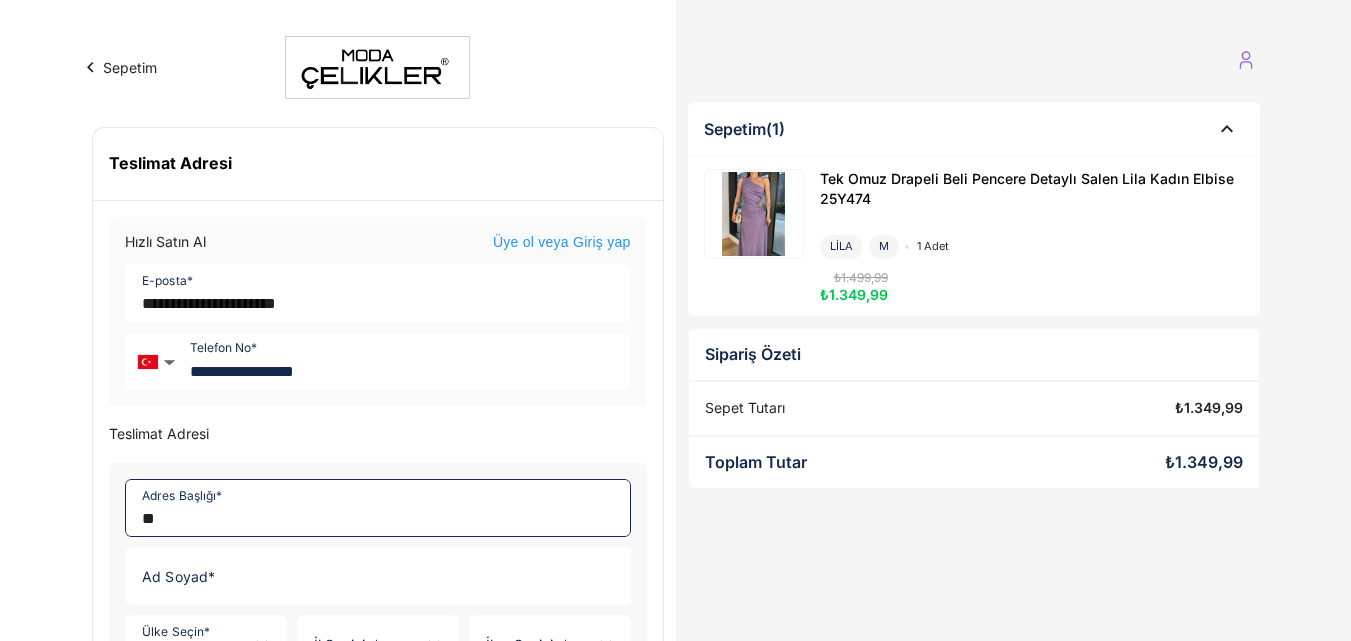 type on "**" 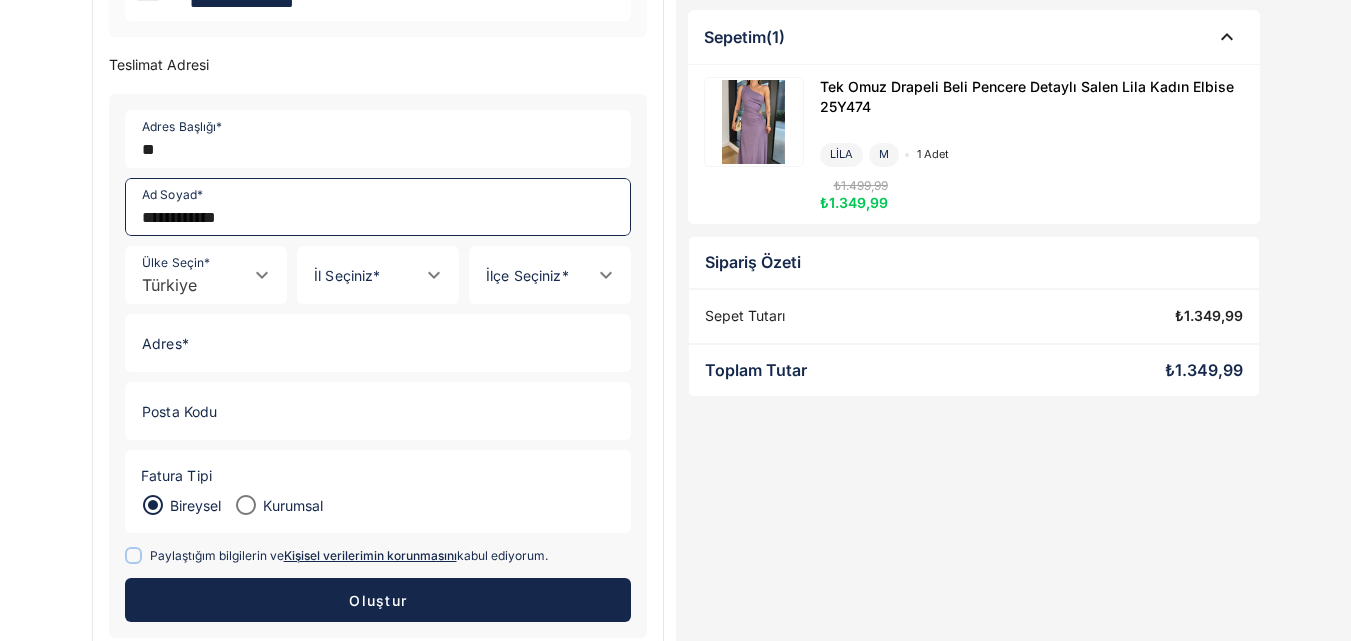 scroll, scrollTop: 394, scrollLeft: 0, axis: vertical 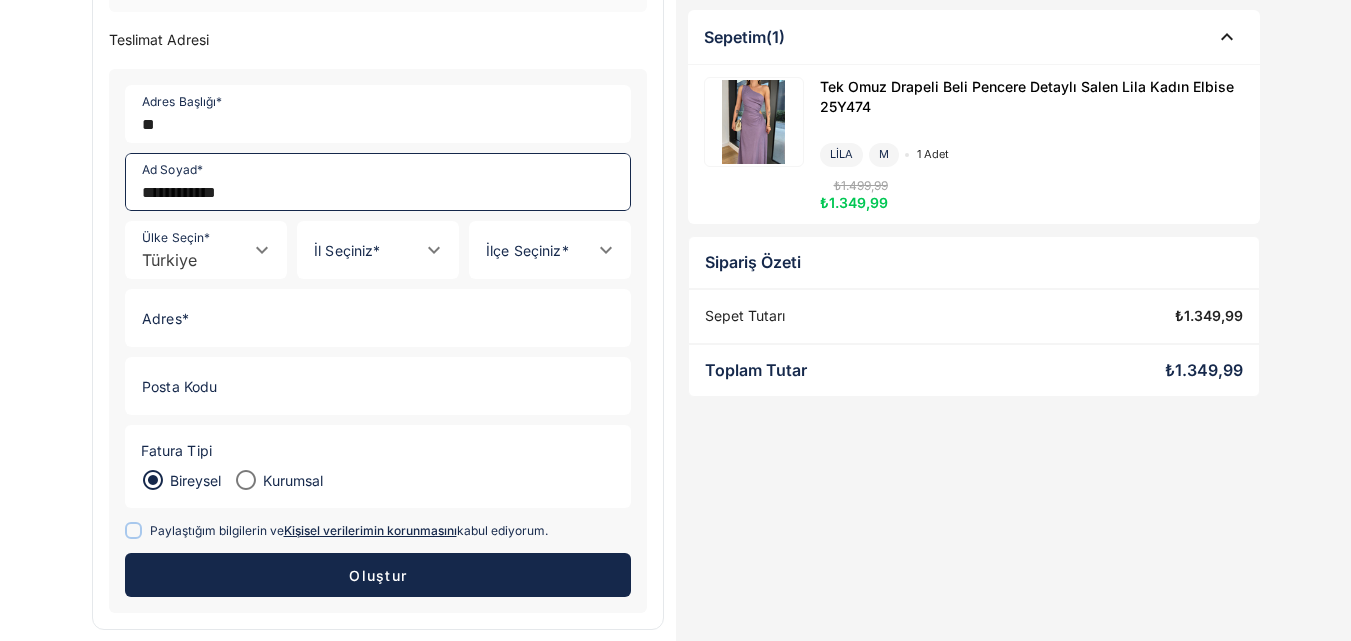 type on "**********" 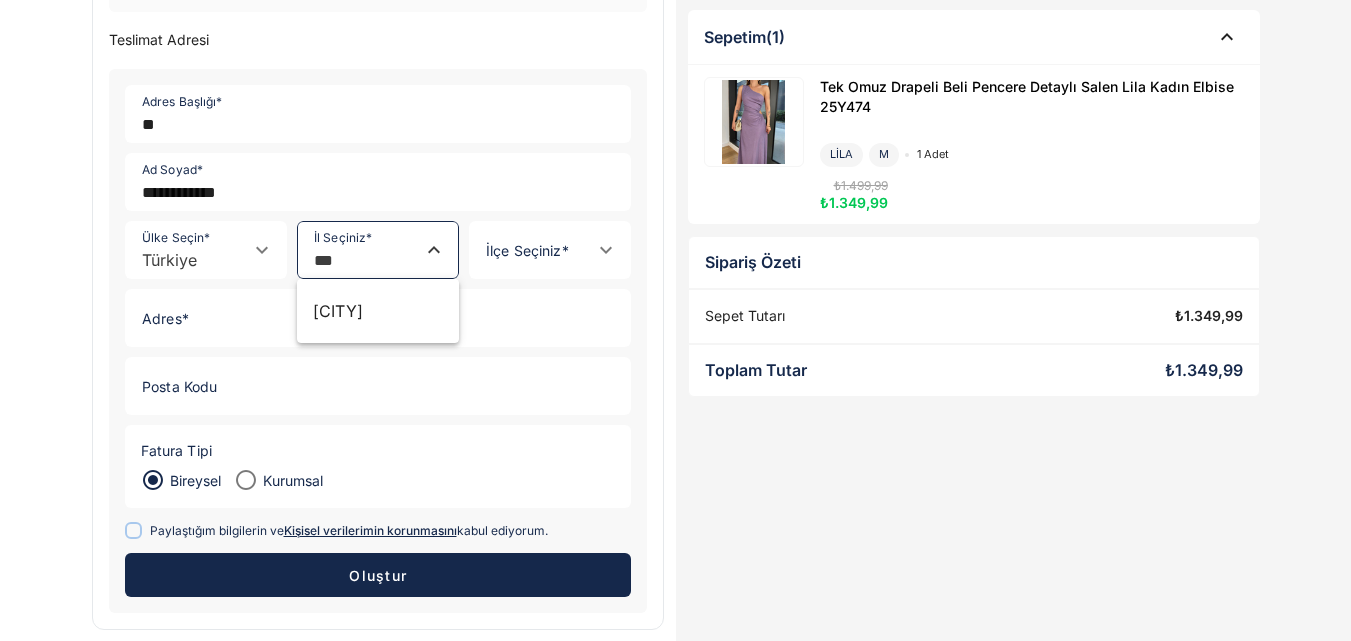 type on "***" 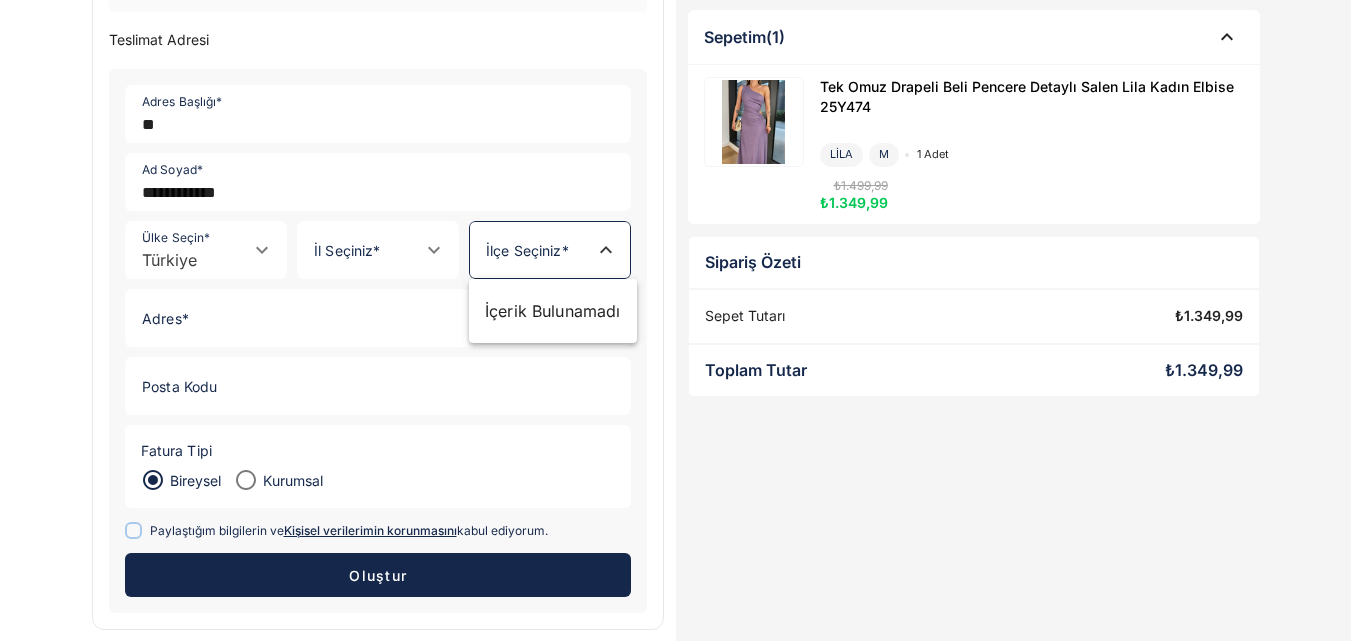 click 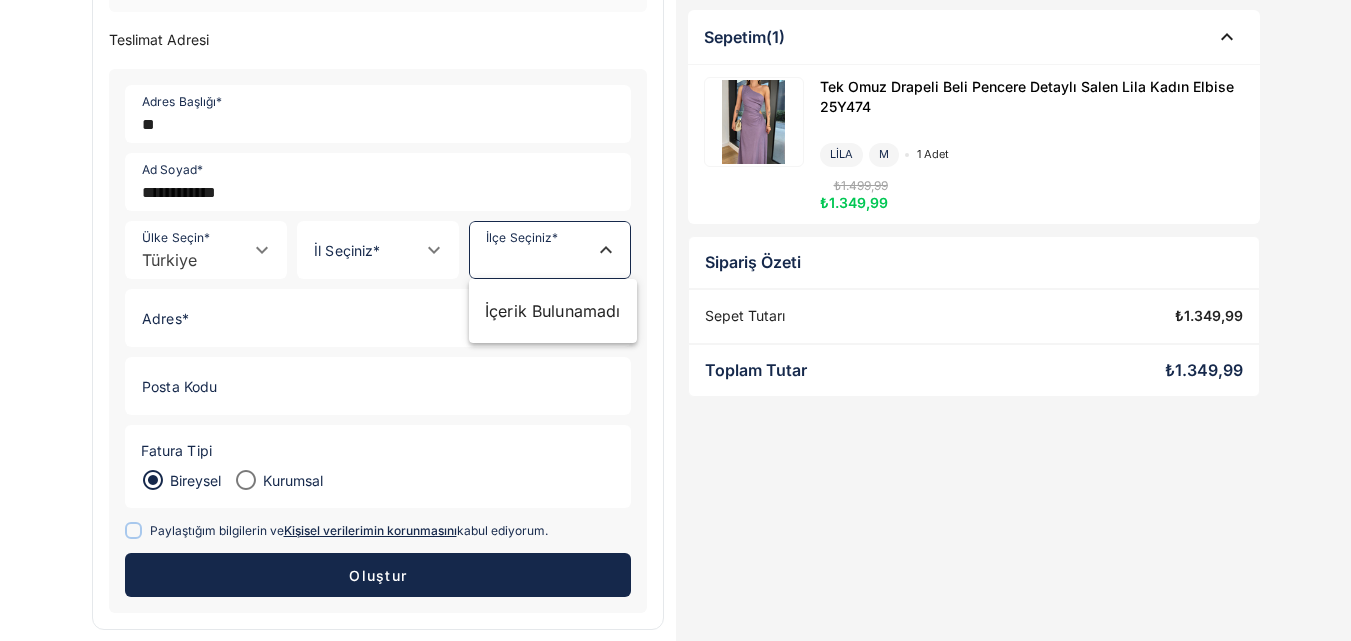 click on "İl Seçiniz *" 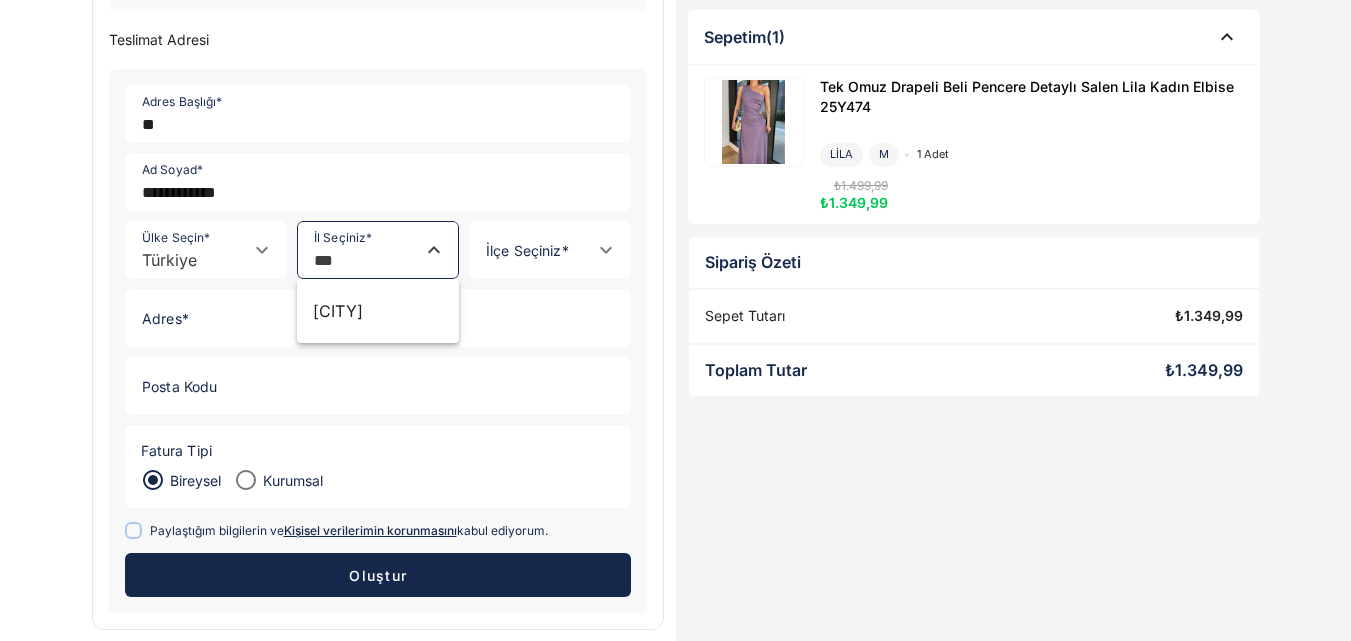 type on "*********" 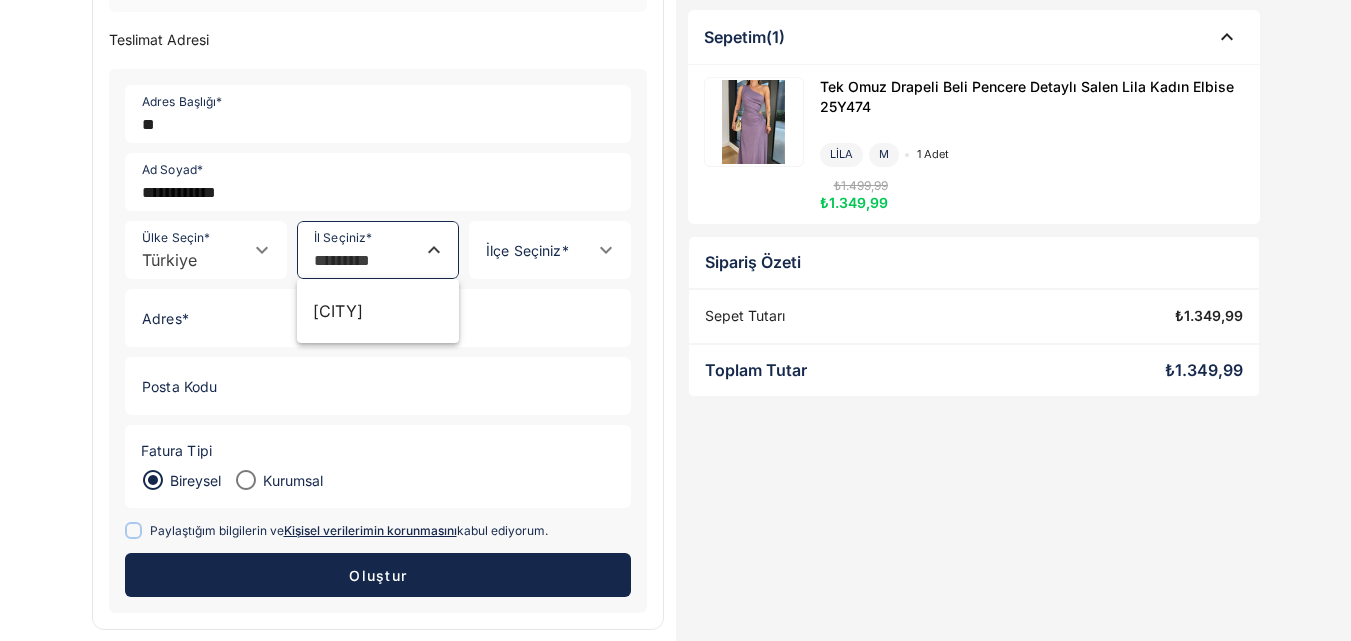 type on "*******" 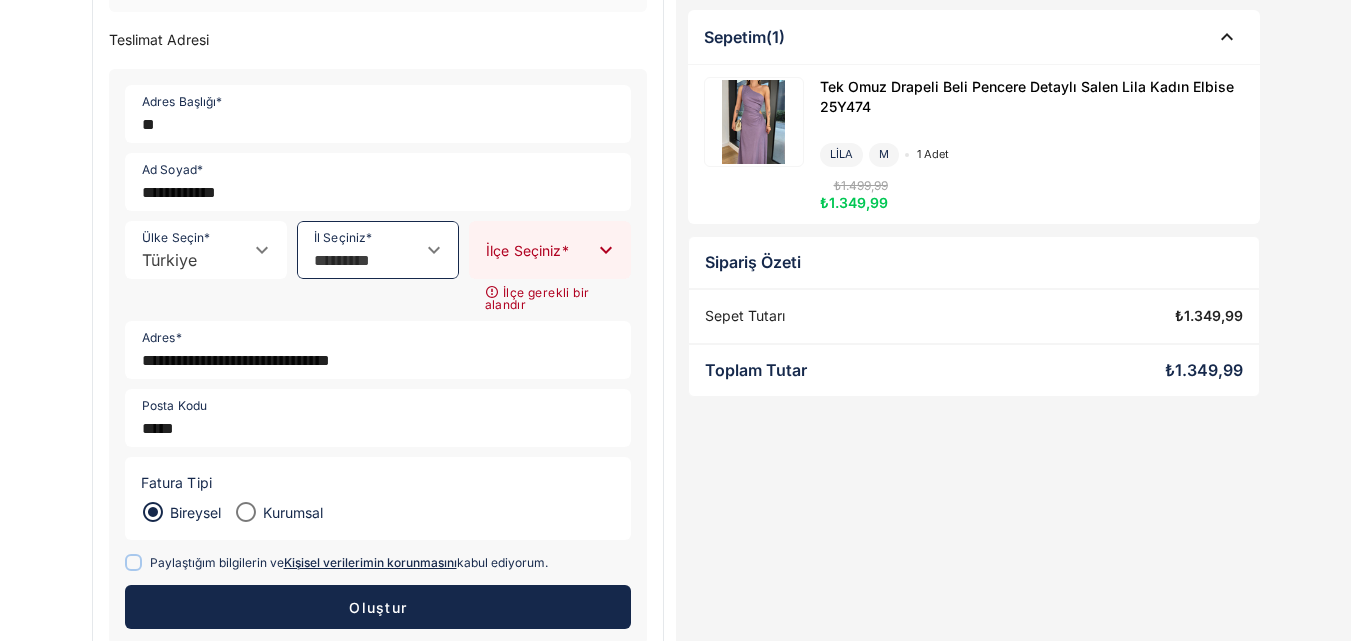 click 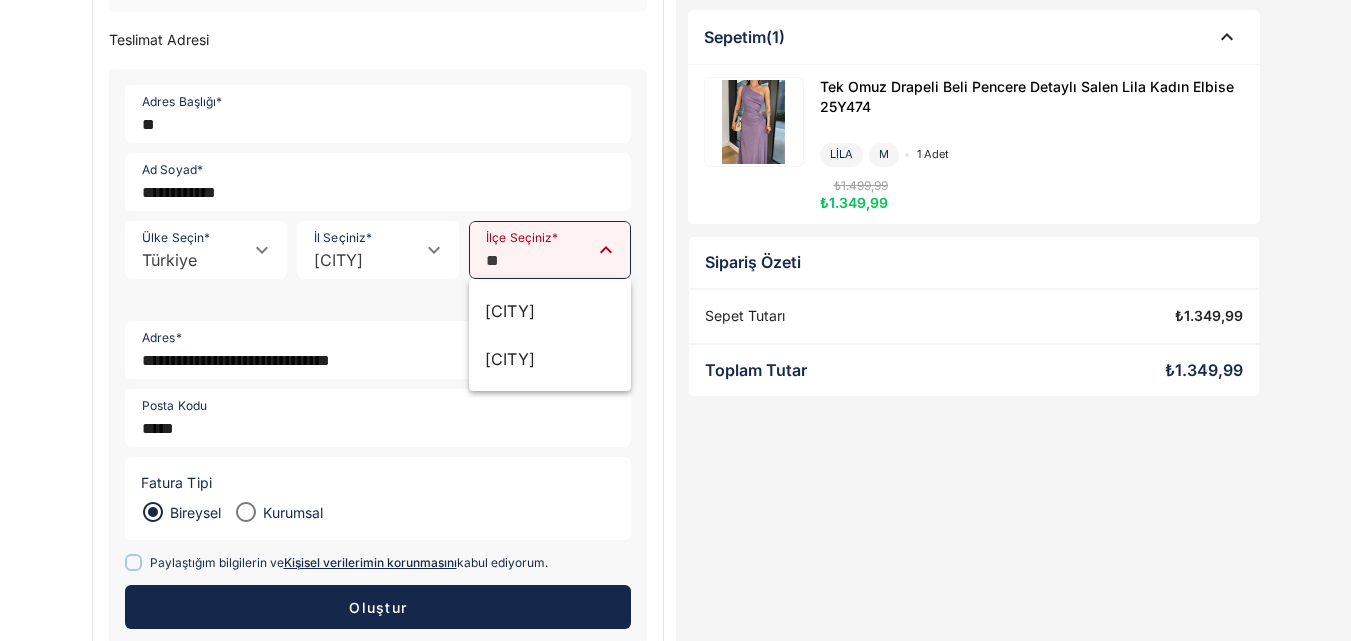 type on "********" 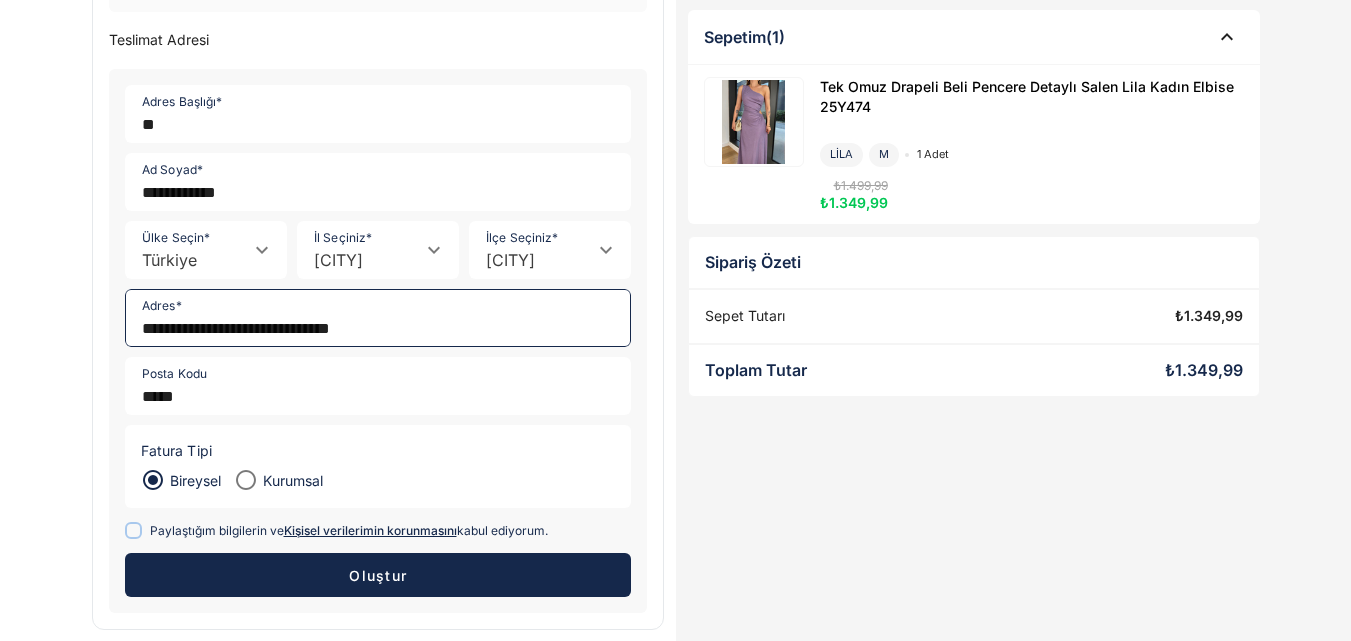 click on "**********" 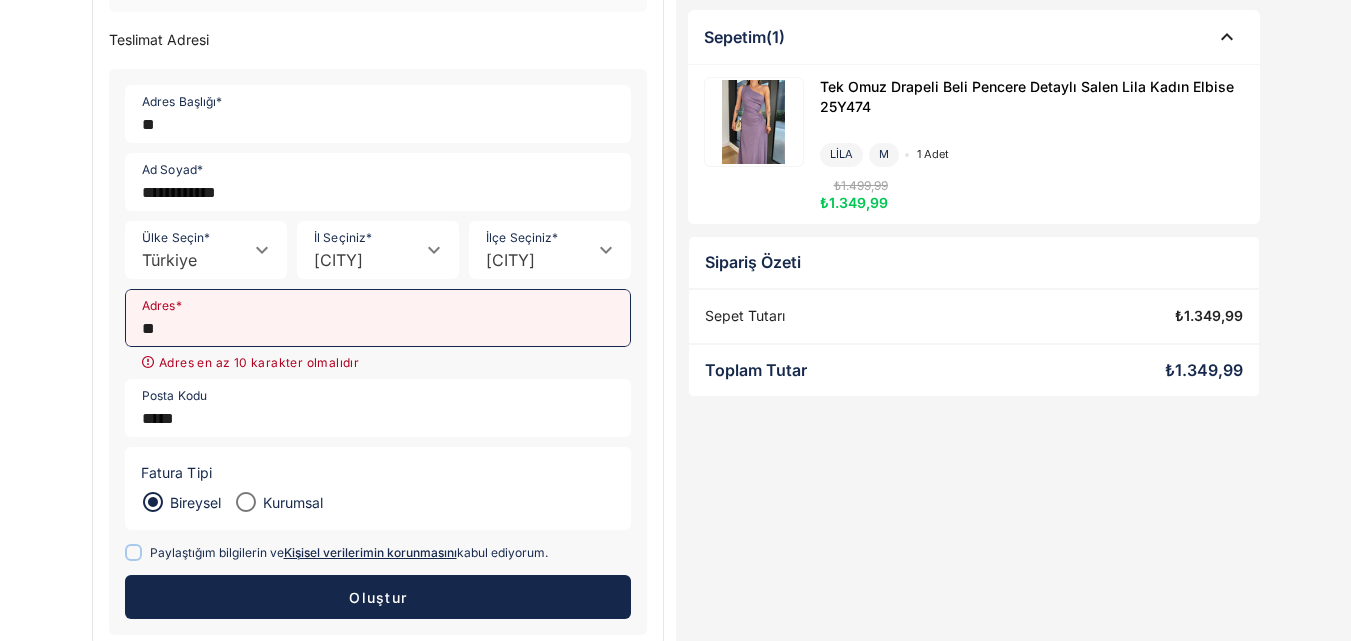 type on "*" 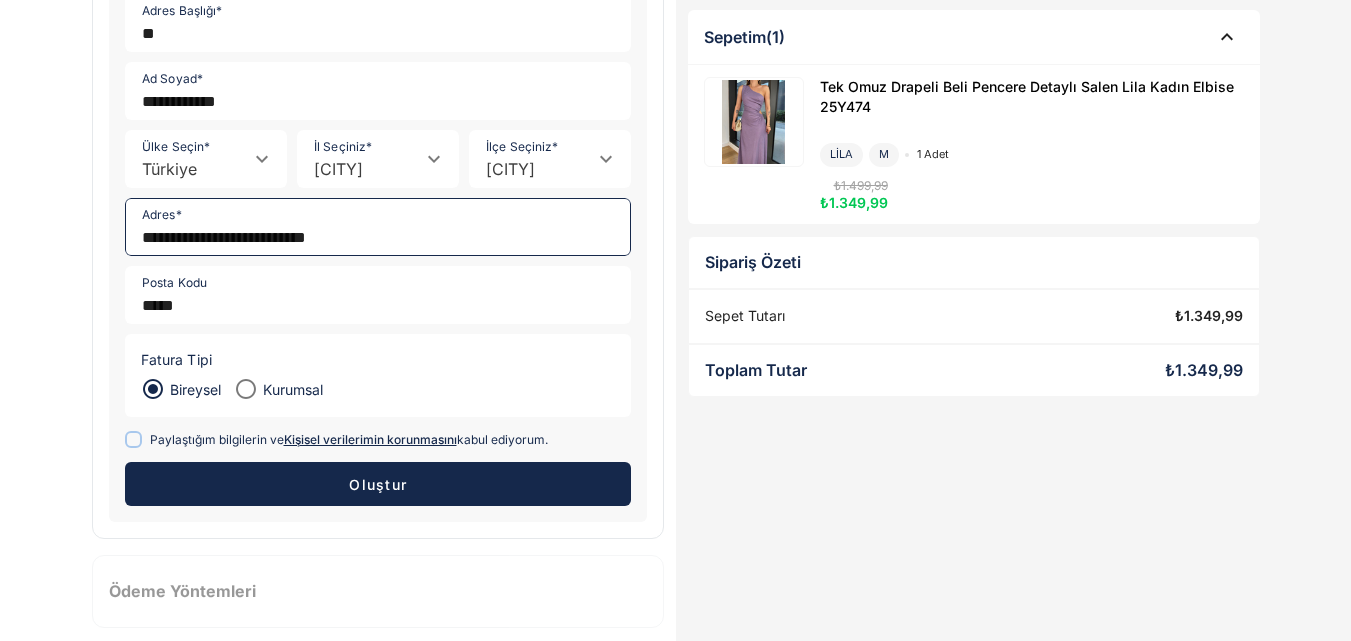 scroll, scrollTop: 504, scrollLeft: 0, axis: vertical 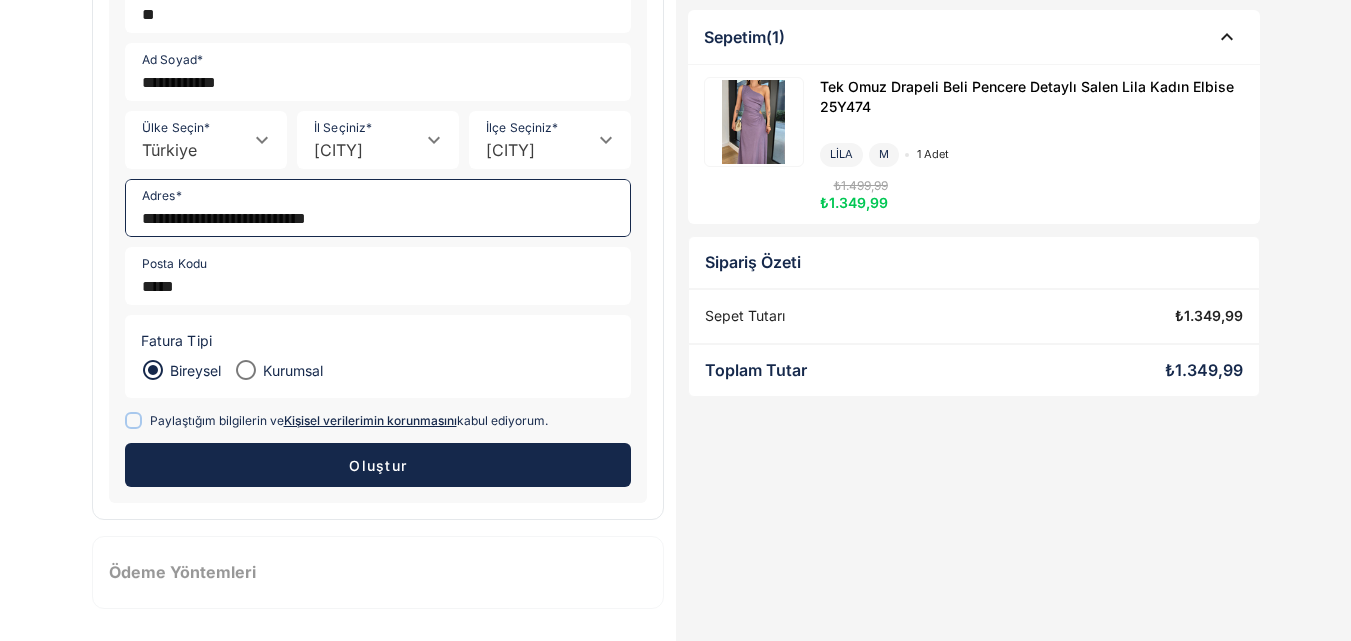 type on "**********" 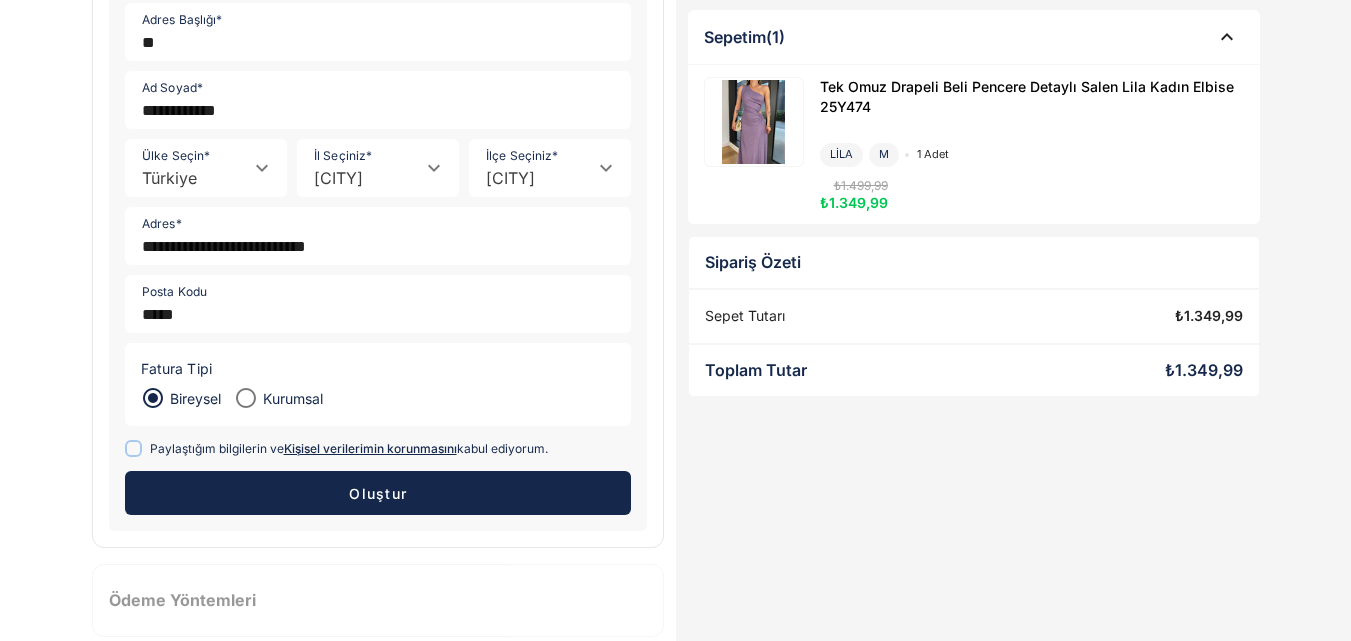 scroll, scrollTop: 504, scrollLeft: 0, axis: vertical 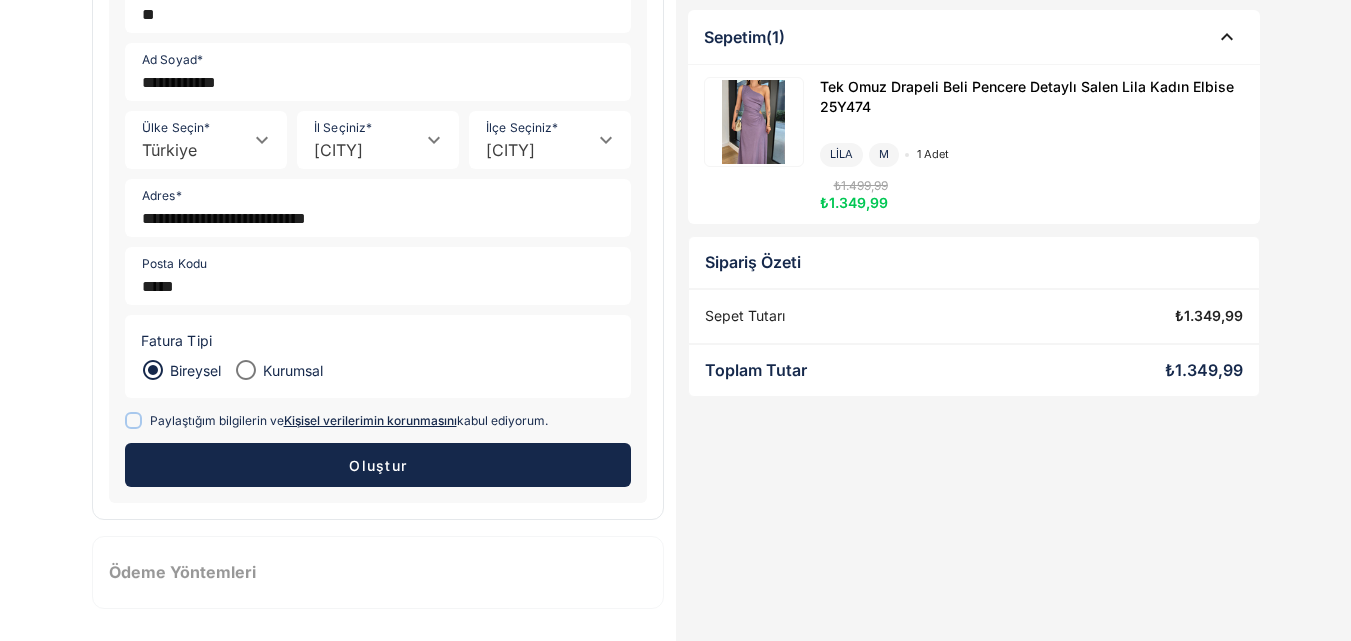 click on "Oluştur" at bounding box center (378, 465) 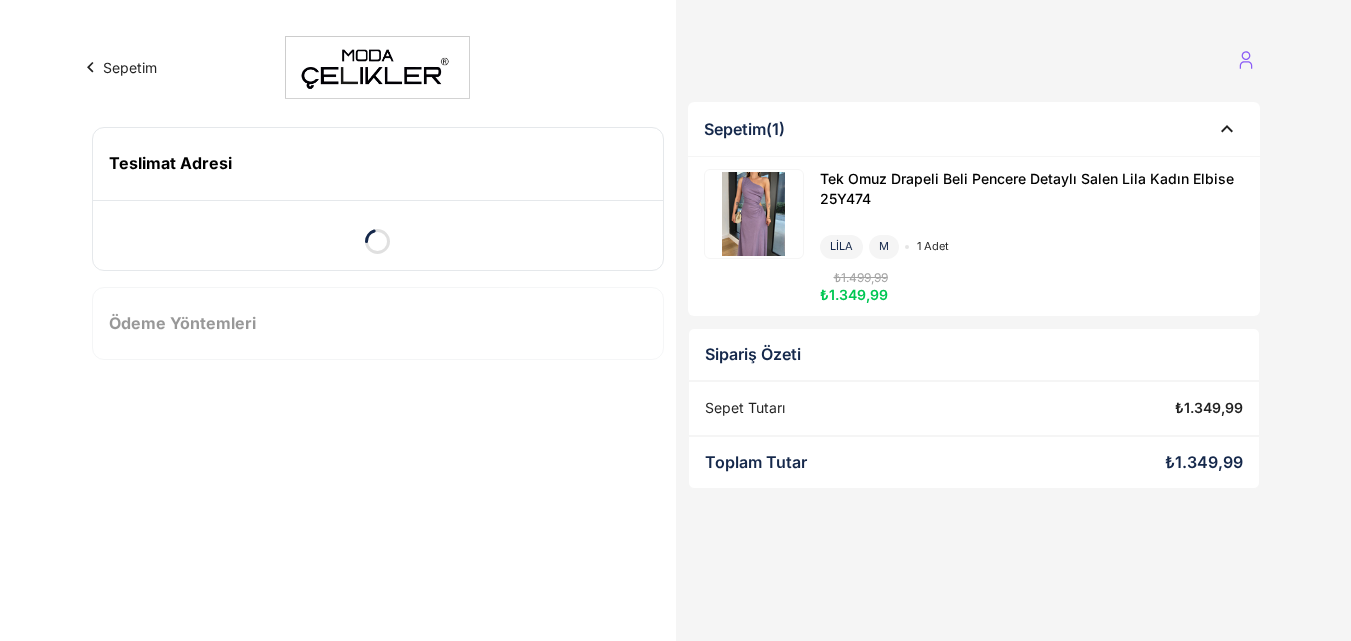 scroll, scrollTop: 0, scrollLeft: 0, axis: both 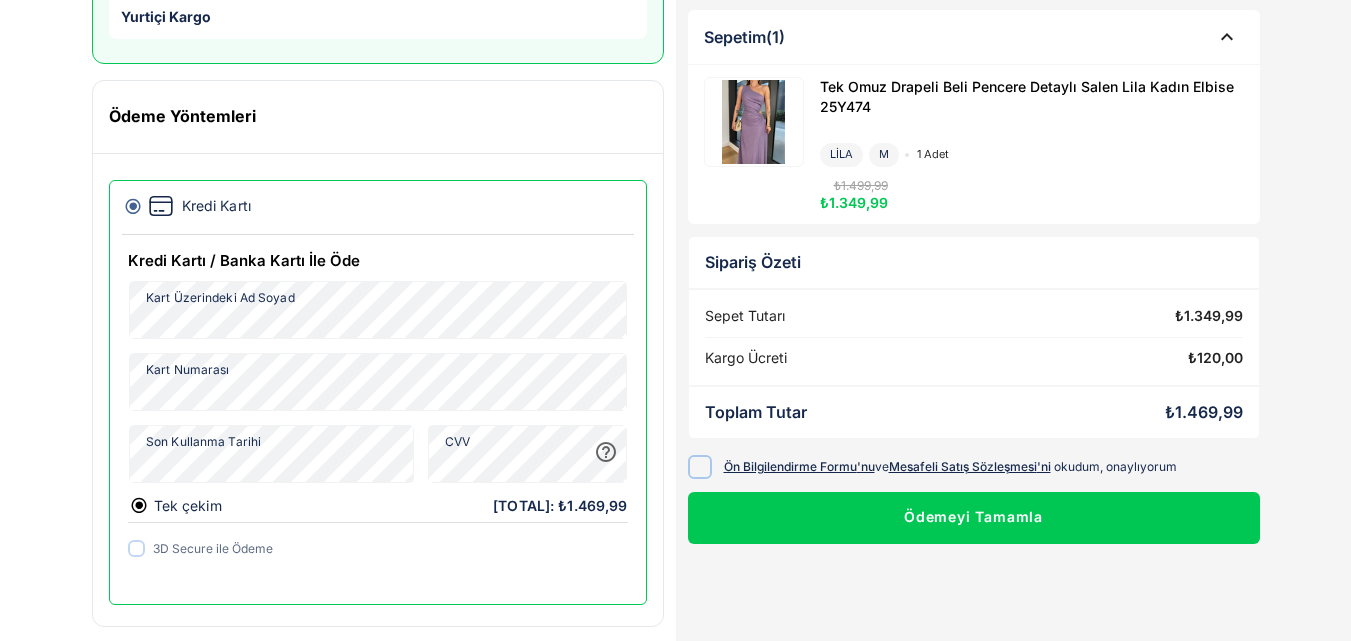 click at bounding box center (699, 466) 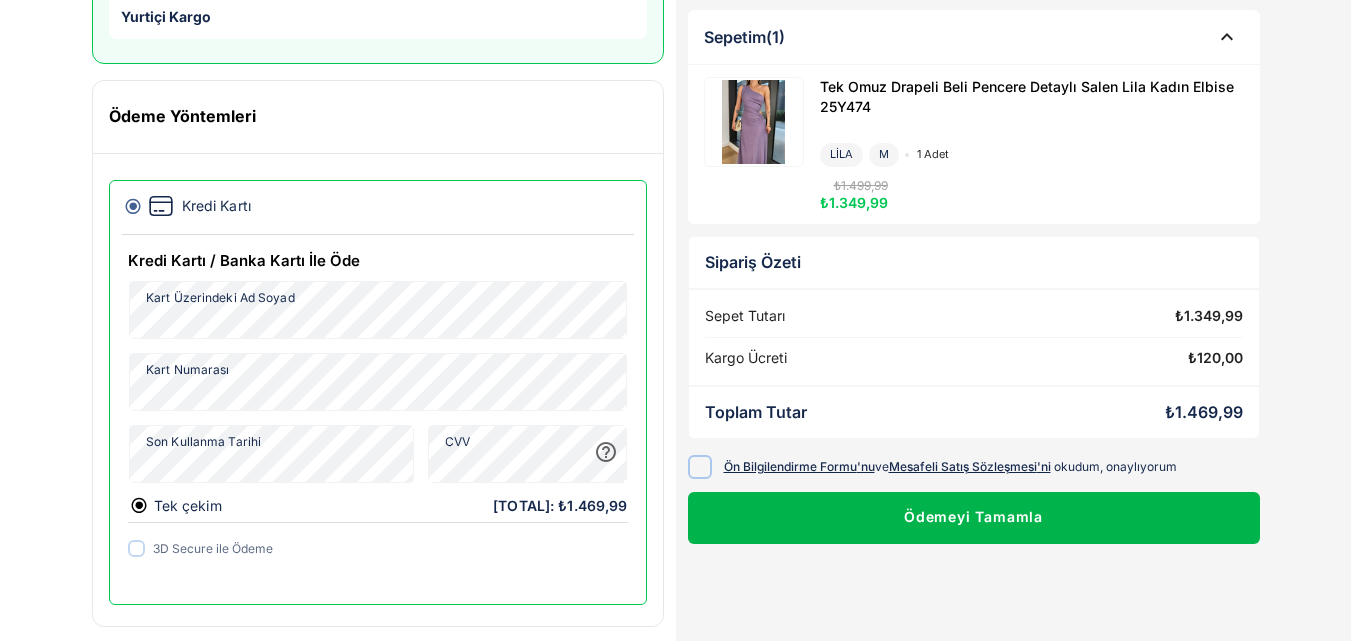 click on "Ödemeyi Tamamla" 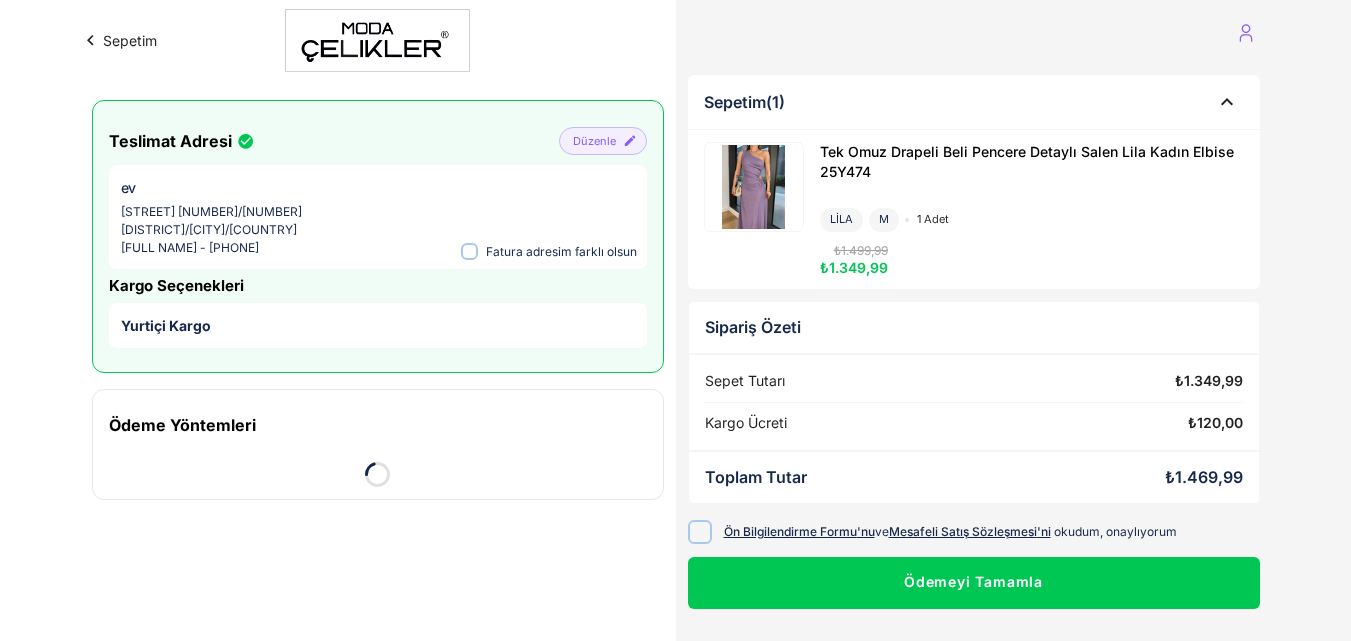 scroll, scrollTop: 27, scrollLeft: 0, axis: vertical 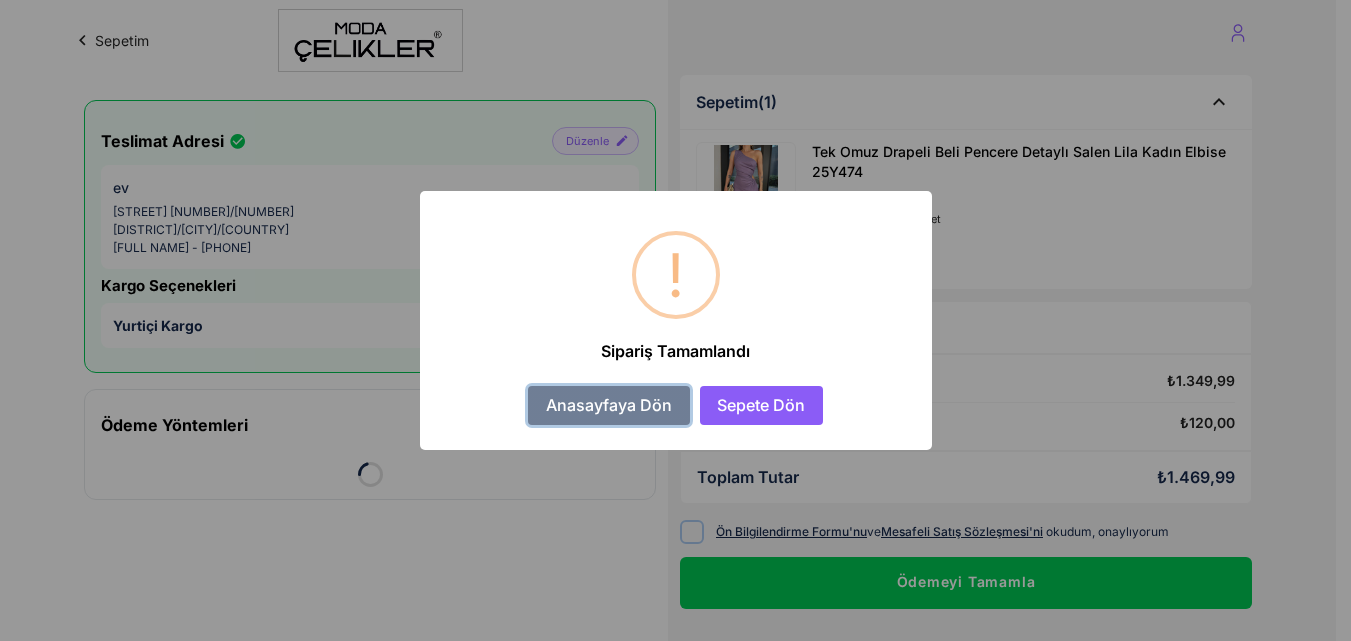 click on "Anasayfaya Dön" at bounding box center [608, 405] 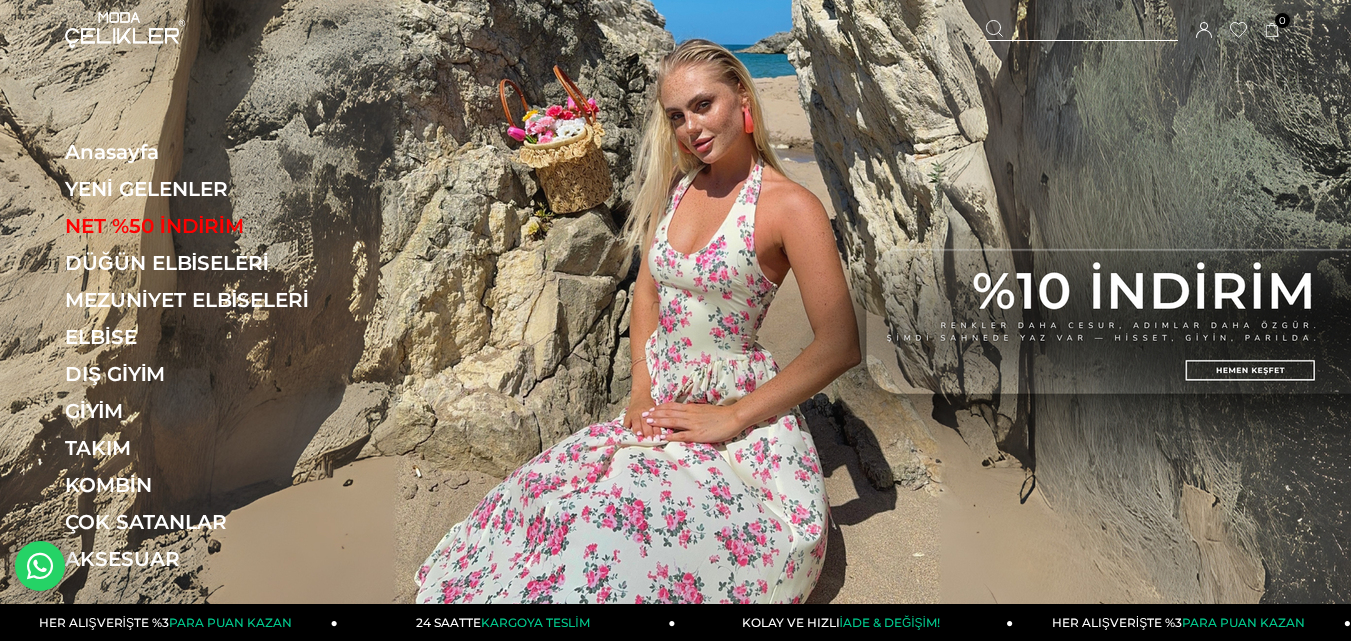 scroll, scrollTop: 0, scrollLeft: 0, axis: both 